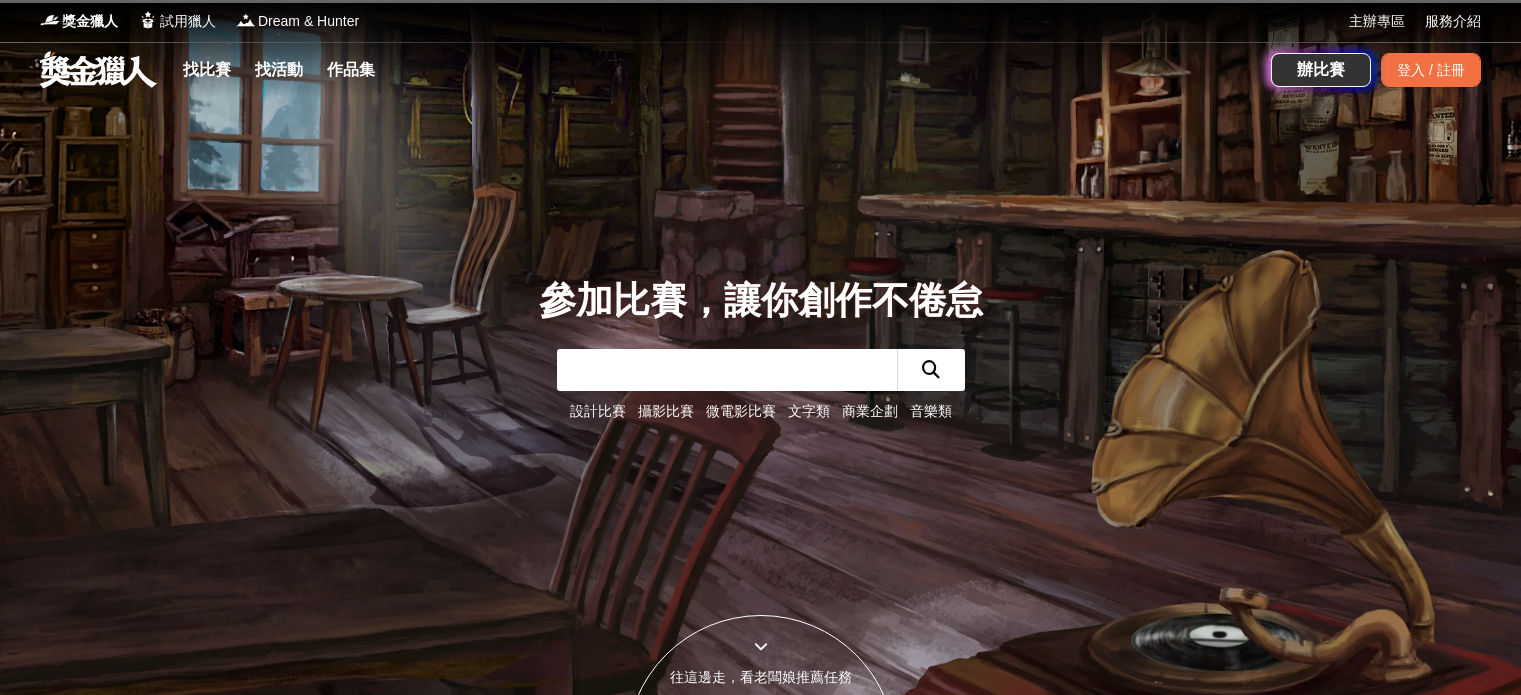 scroll, scrollTop: 0, scrollLeft: 0, axis: both 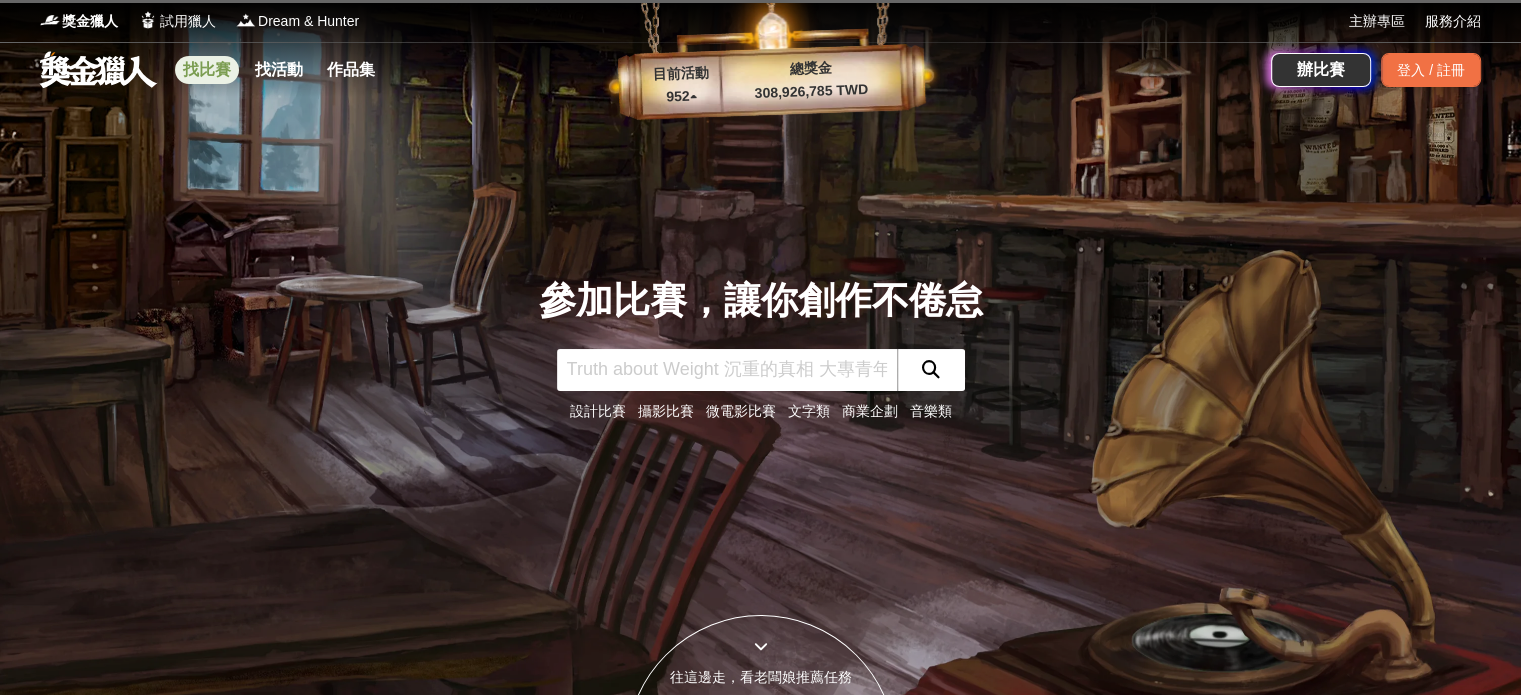 click on "找比賽" at bounding box center (207, 70) 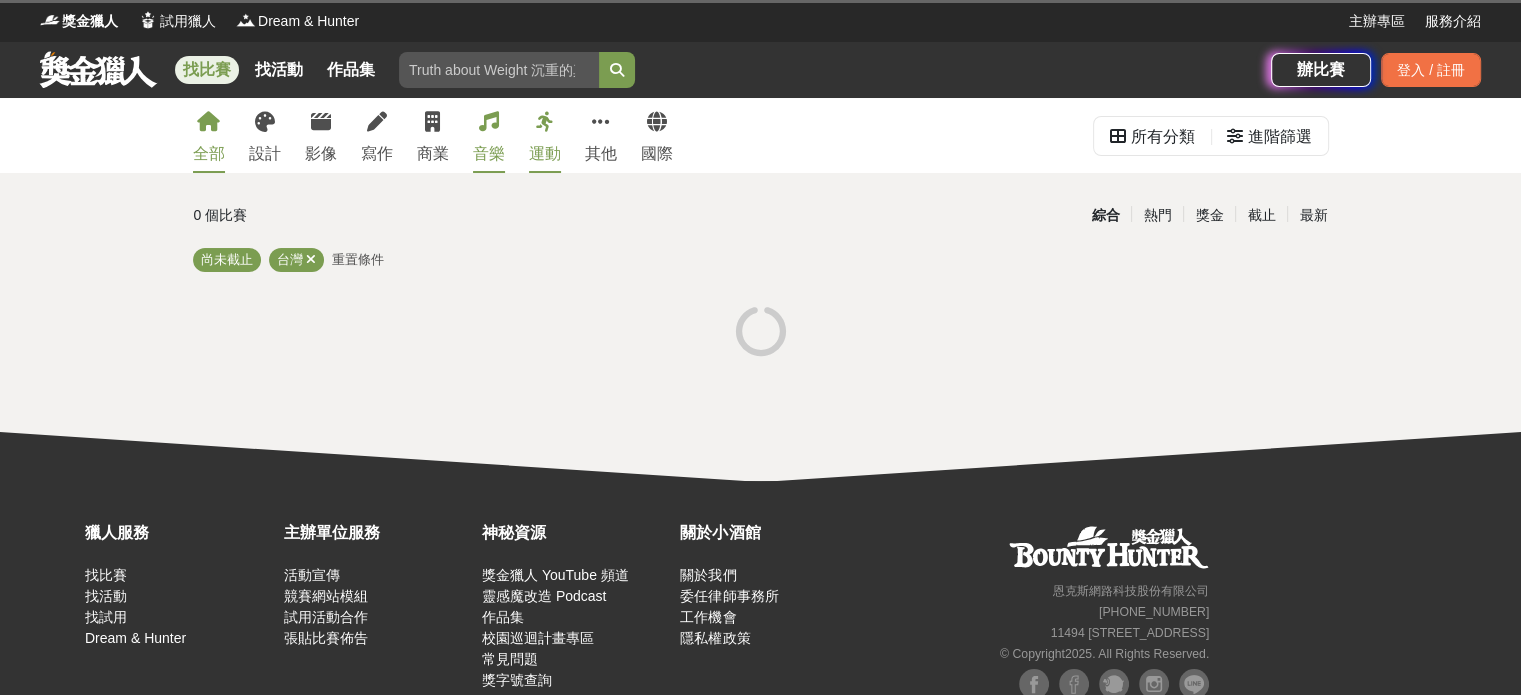 click on "音樂" at bounding box center (489, 154) 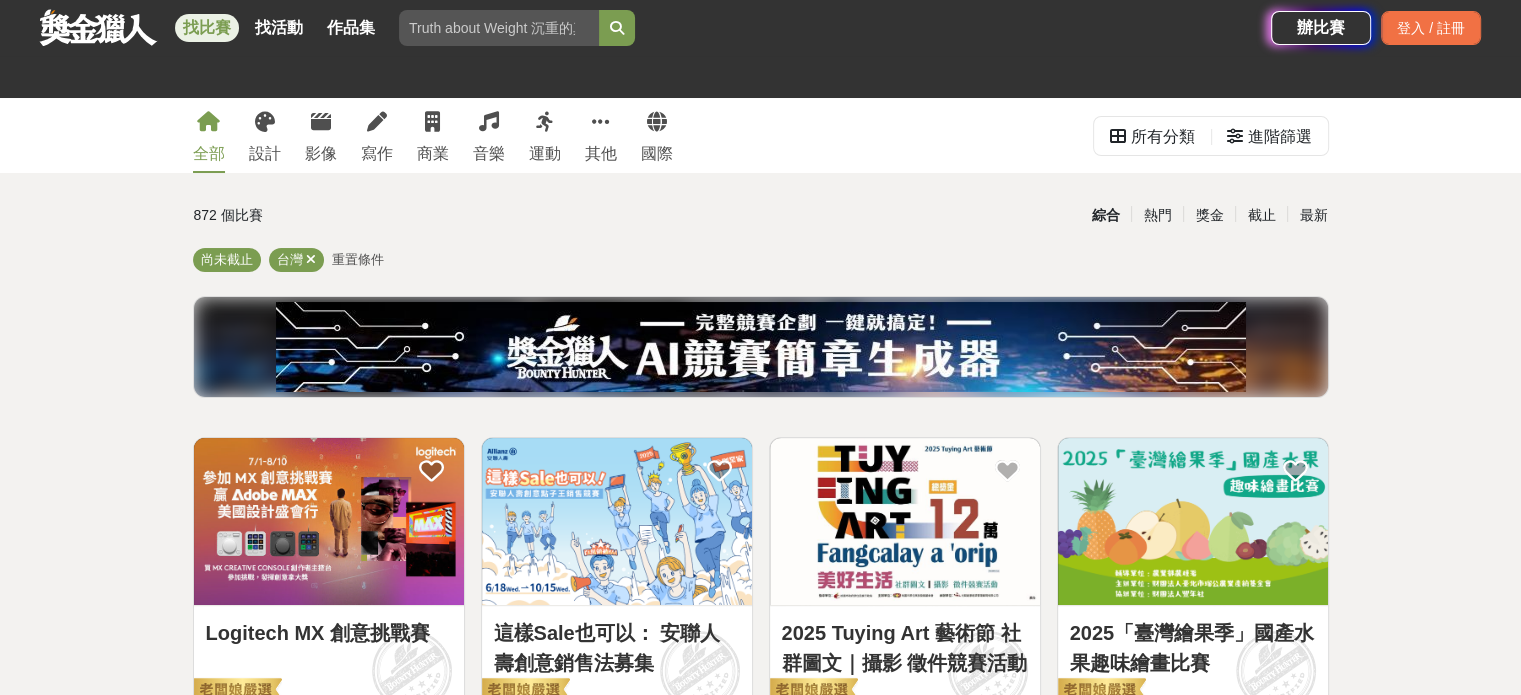 scroll, scrollTop: 0, scrollLeft: 0, axis: both 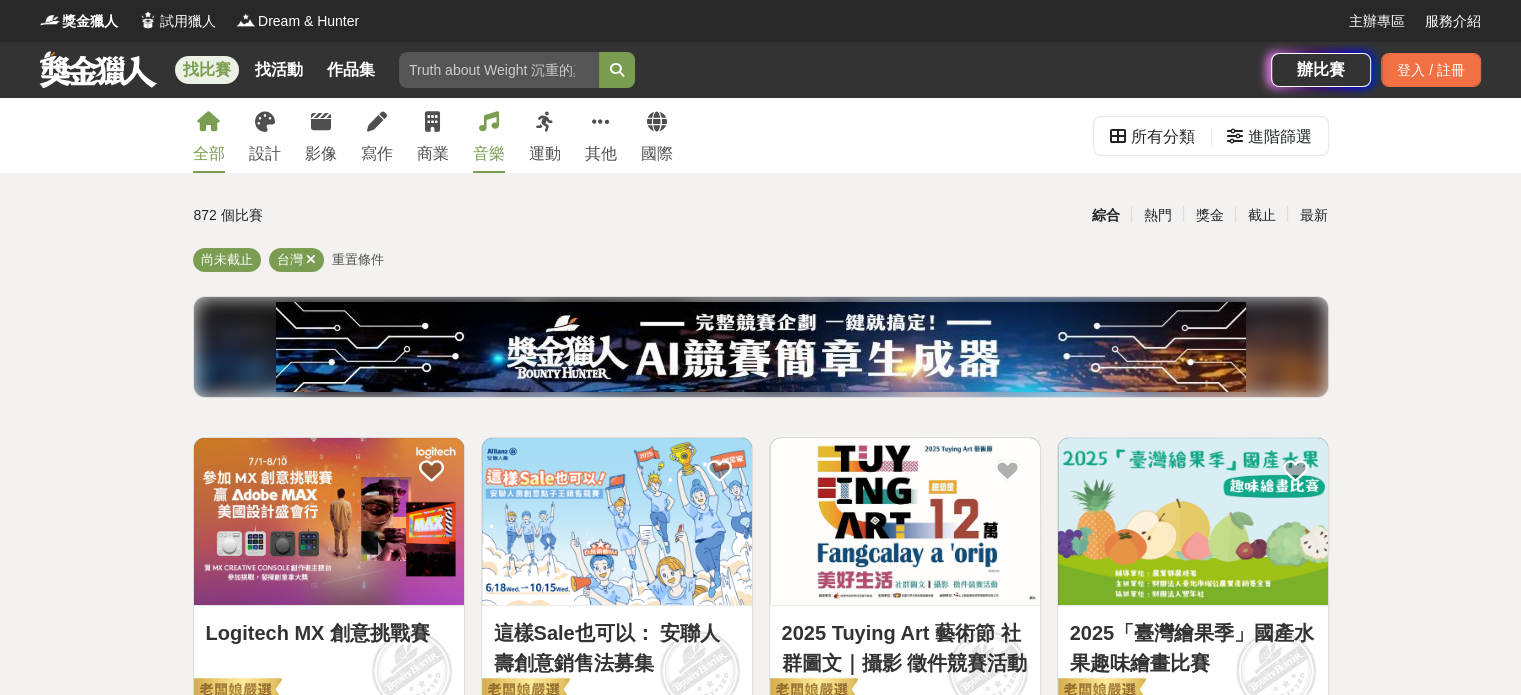 click at bounding box center (489, 122) 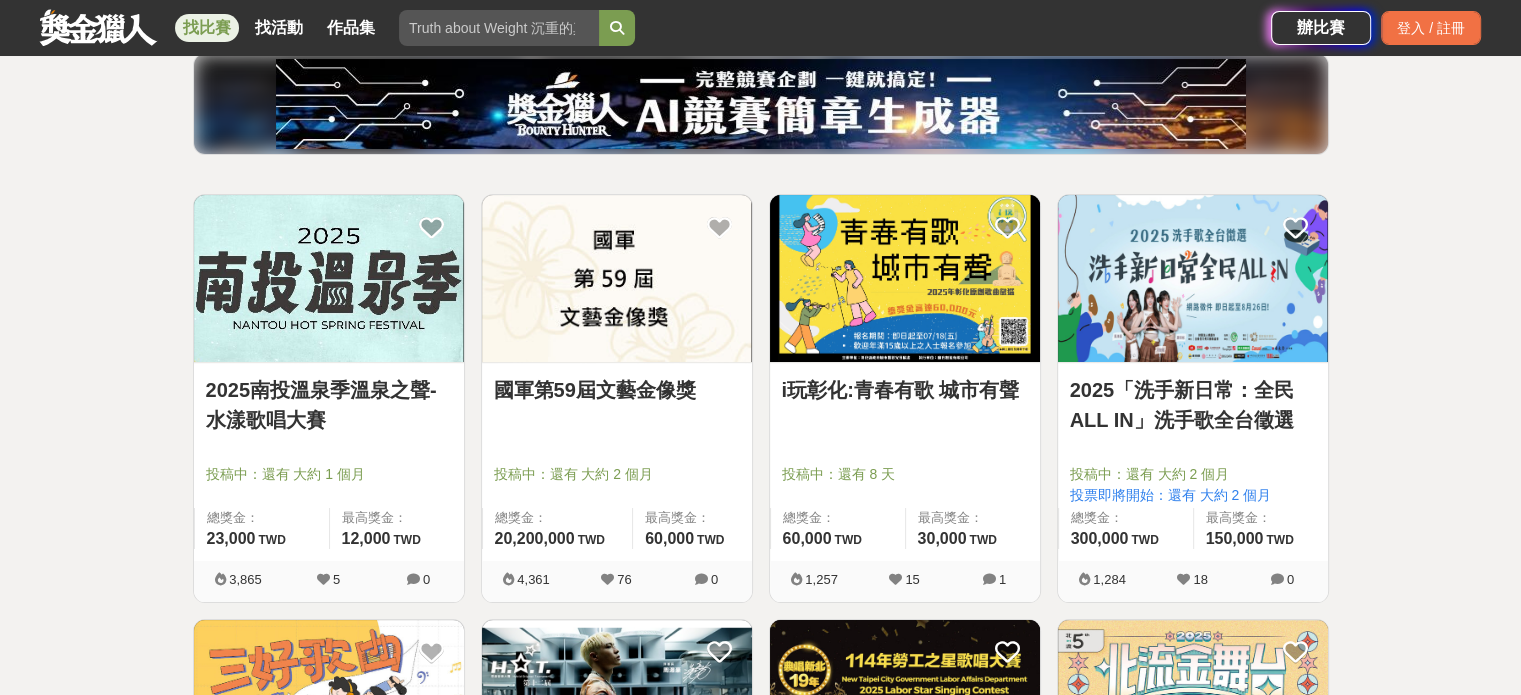 scroll, scrollTop: 400, scrollLeft: 0, axis: vertical 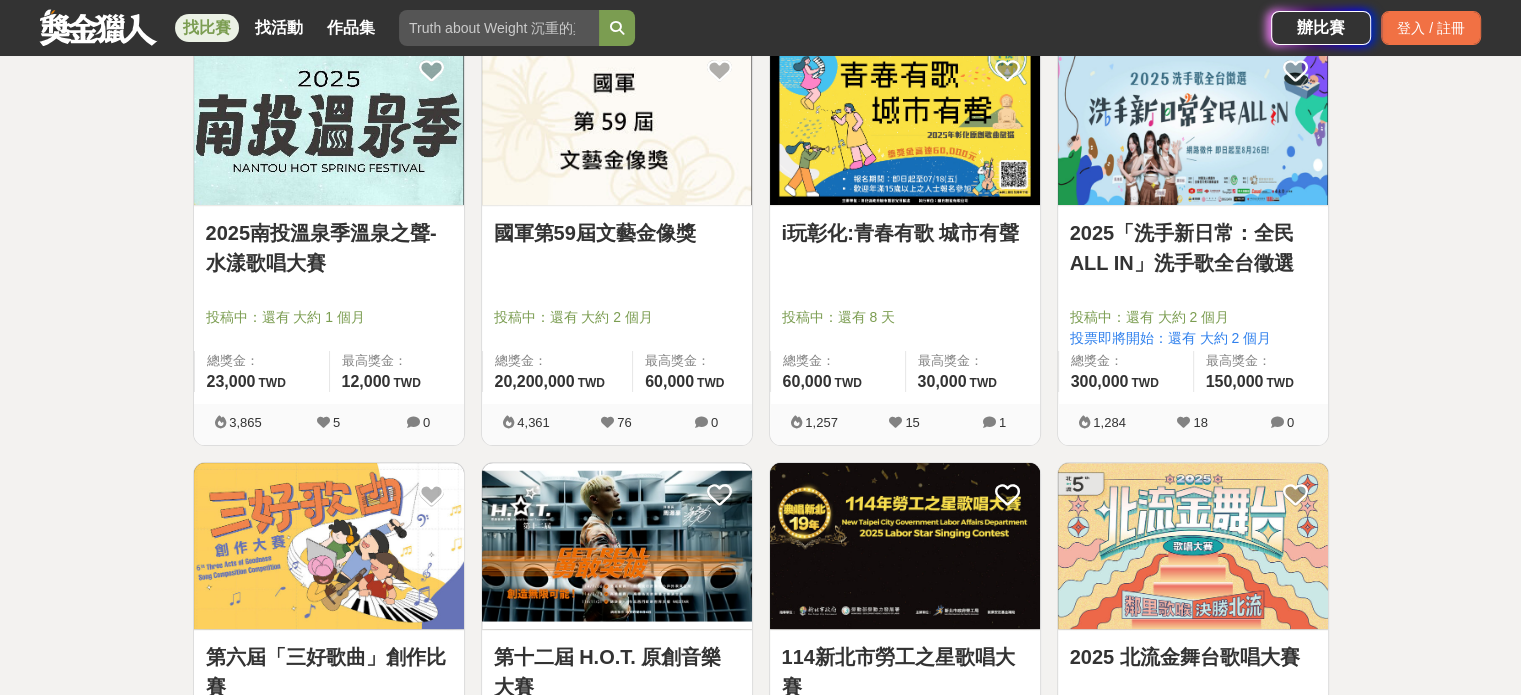 click on "國軍第59屆文藝金像獎" at bounding box center [617, 233] 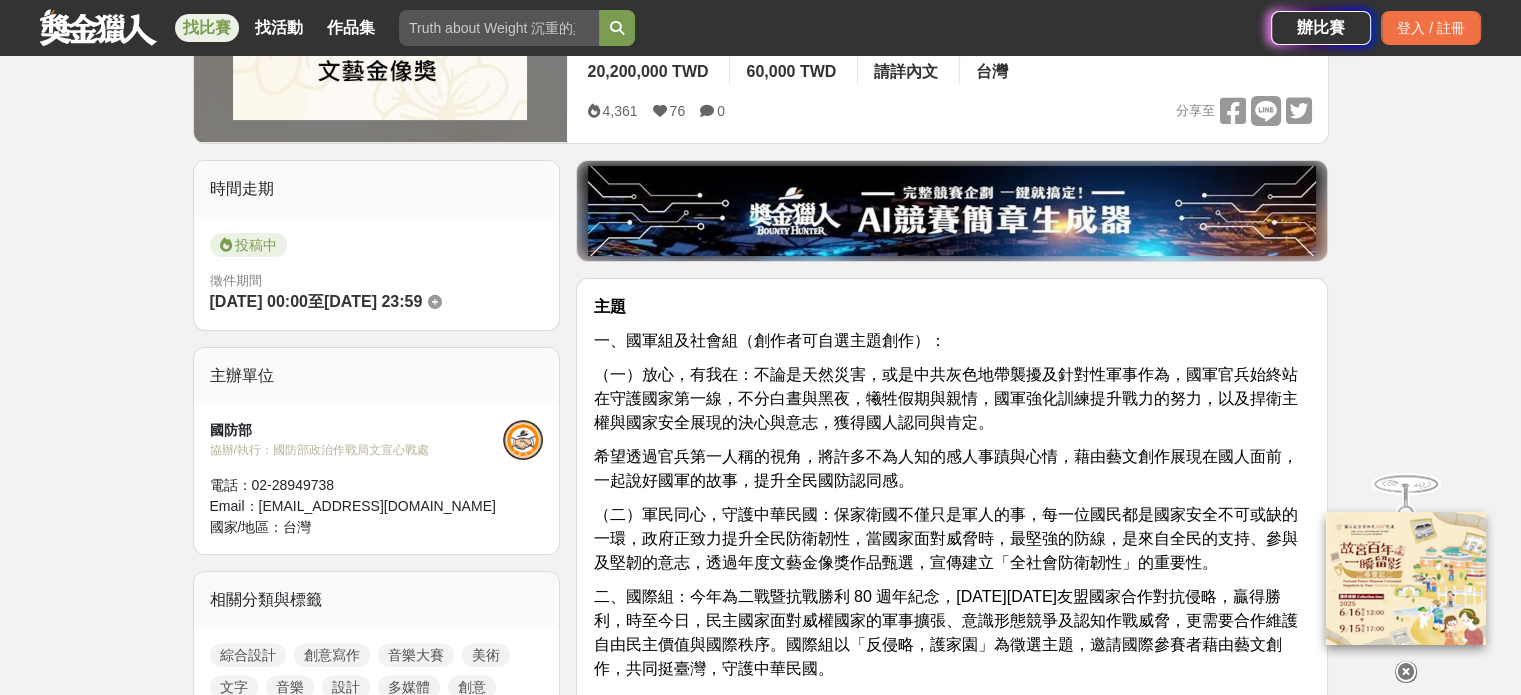 scroll, scrollTop: 500, scrollLeft: 0, axis: vertical 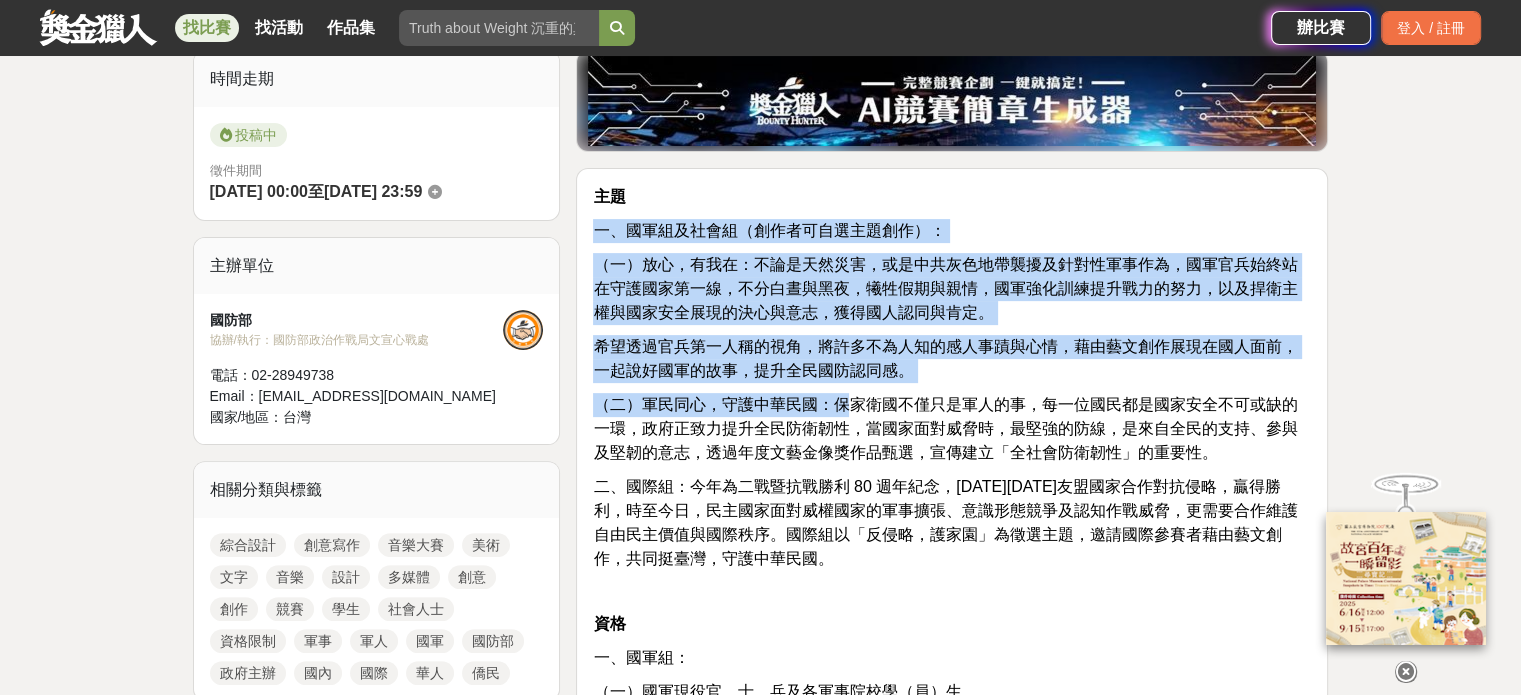 drag, startPoint x: 594, startPoint y: 226, endPoint x: 853, endPoint y: 392, distance: 307.6313 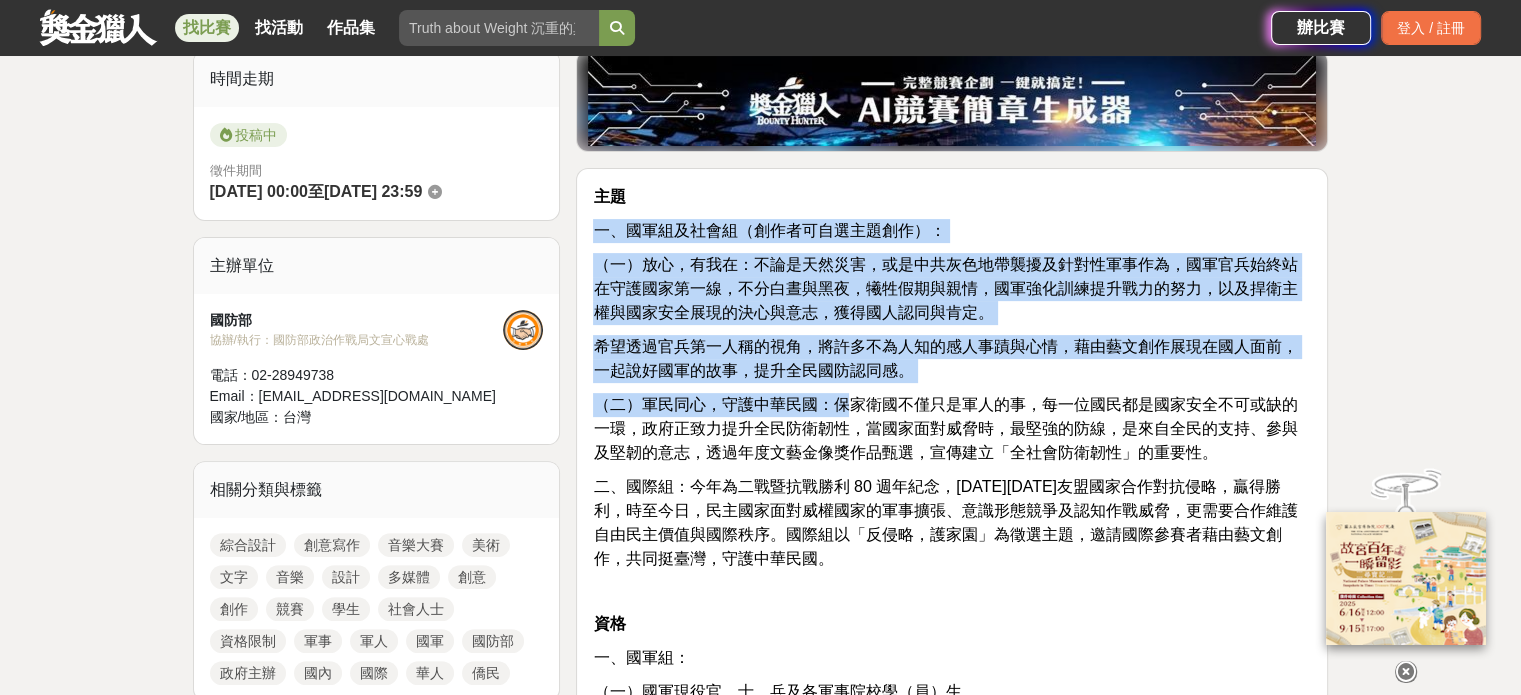 click on "主題 一、國軍組及社會組（創作者可自選主題創作）： （一）放心，有我在：不論是天然災害，或是中共灰色地帶襲擾及針對性軍事作為，國軍官兵始終站在守護國家第一線，不分白晝與黑夜，犧牲假期與親情，國軍強化訓練提升戰力的努力，以及捍衛主權與國家安全展現的決心與意志，獲得國人認同與肯定。 希望透過官兵第一人稱的視角，將許多不為人知的感人事蹟與心情，藉由藝文創作展現在國人面前，一起說好國軍的故事，提升全民國防認同感。 （二）軍民同心，守護中華民國：保家衛國不僅只是軍人的事，每一位國民都是國家安全不可或缺的一環，政府正致力提升全民防衛韌性，當國家面對威脅時，最堅強的防線，是來自全民的支持、參與及堅韌的意志，透過年度文藝金像獎作品甄選，宣傳建立「全社會防衛韌性」的重要性。   資格 一、國軍組：" at bounding box center (952, 1582) 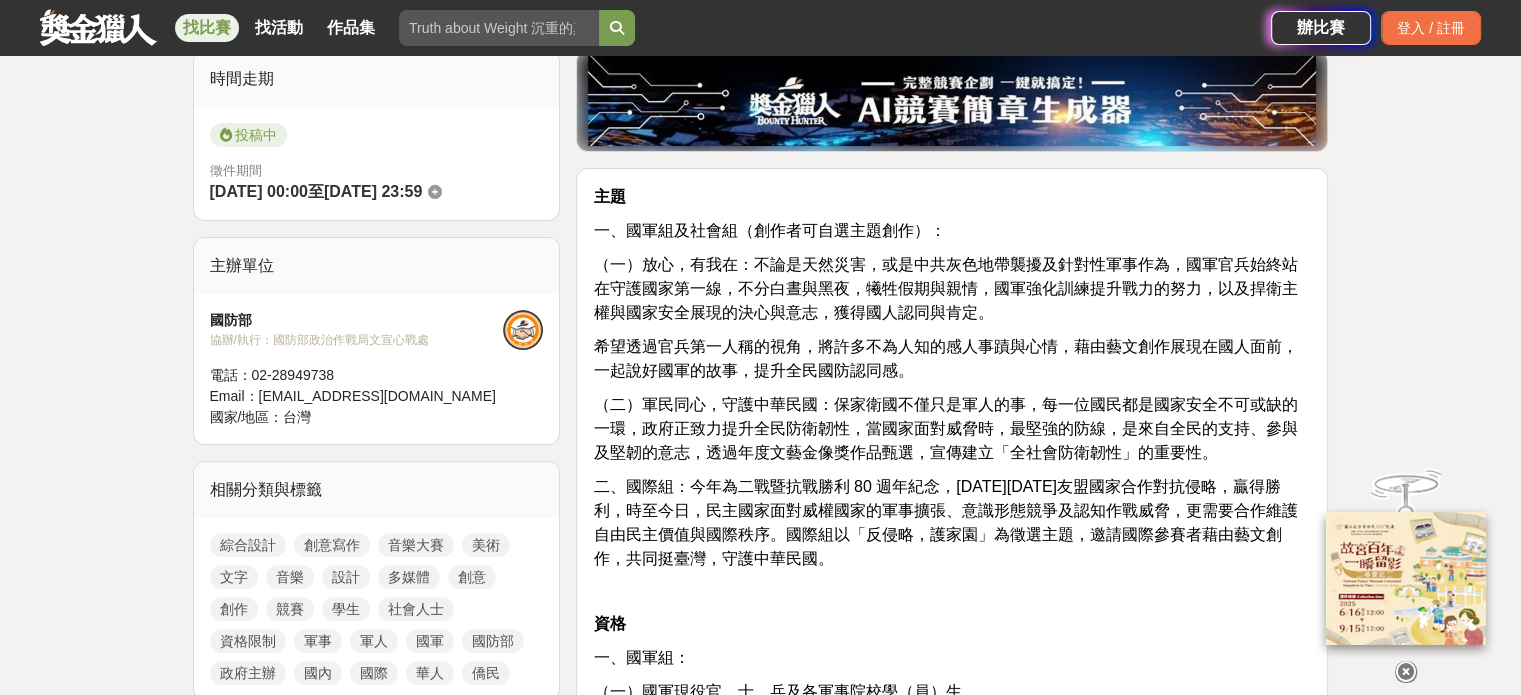click on "二、國際組：今年為二戰暨抗戰勝利 80 週年紀念，[DATE][DATE]友盟國家合作對抗侵略，贏得勝利，時至今日，民主國家面對威權國家的軍事擴張、意識形態競爭及認知作戰威脅，更需要合作維護自由民主價值與國際秩序。國際組以「反侵略，護家園」為徵選主題，邀請國際參賽者藉由藝文創作，共同挺臺灣，守護中華民國。" at bounding box center (945, 522) 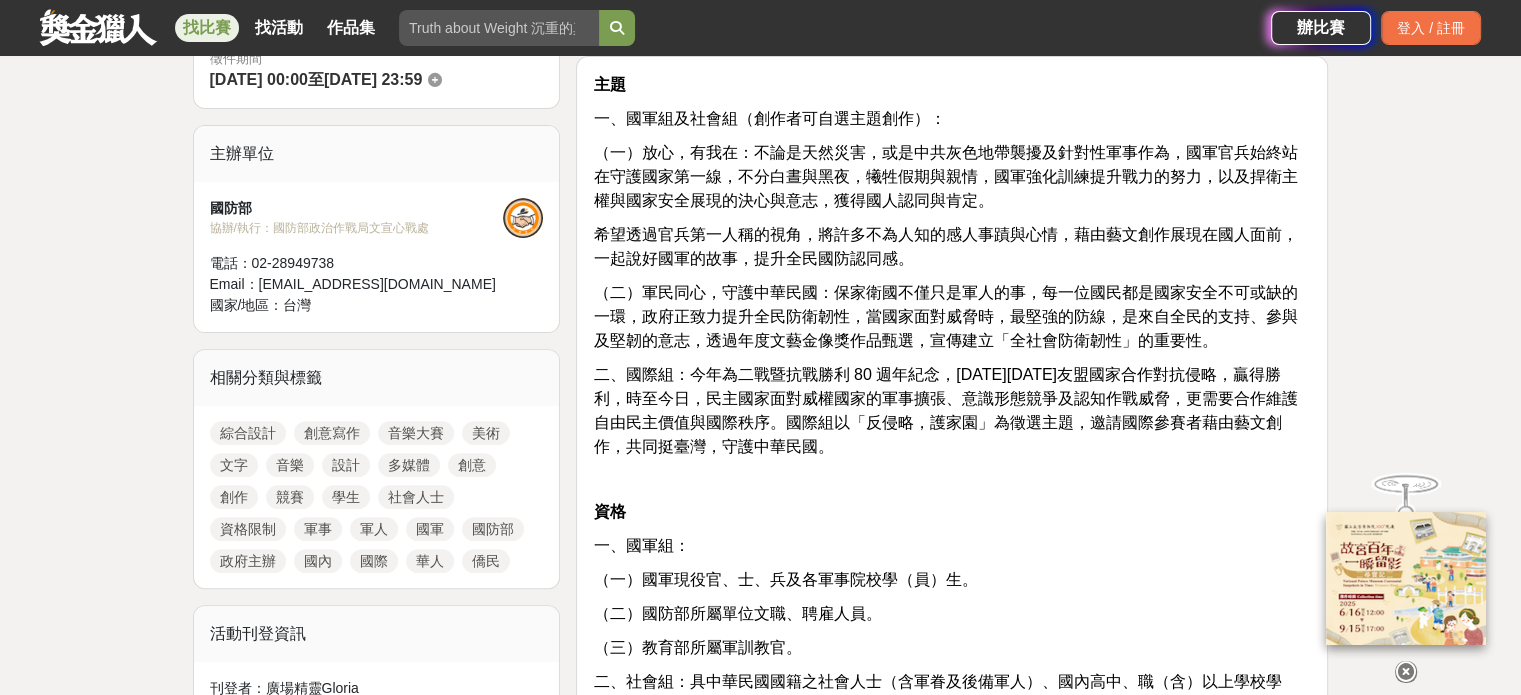scroll, scrollTop: 500, scrollLeft: 0, axis: vertical 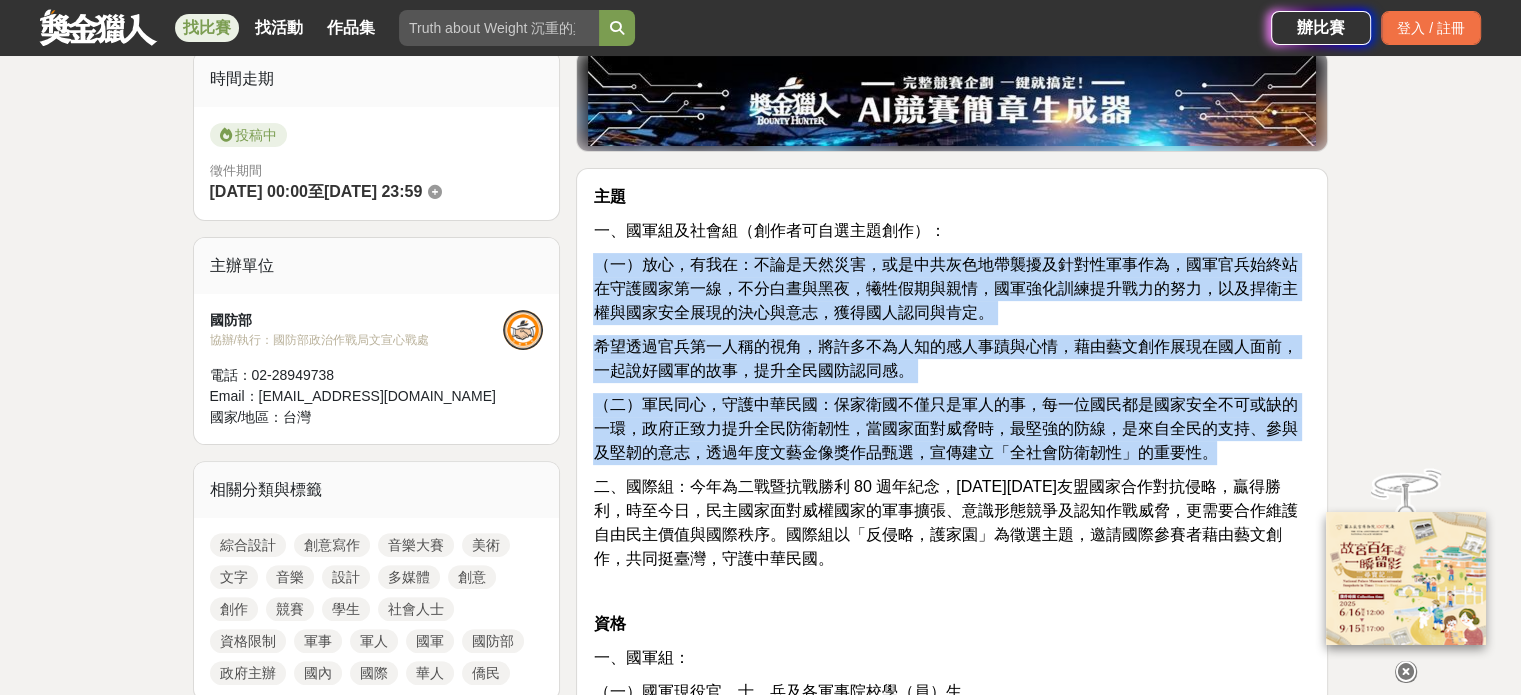 drag, startPoint x: 600, startPoint y: 259, endPoint x: 1251, endPoint y: 449, distance: 678.16003 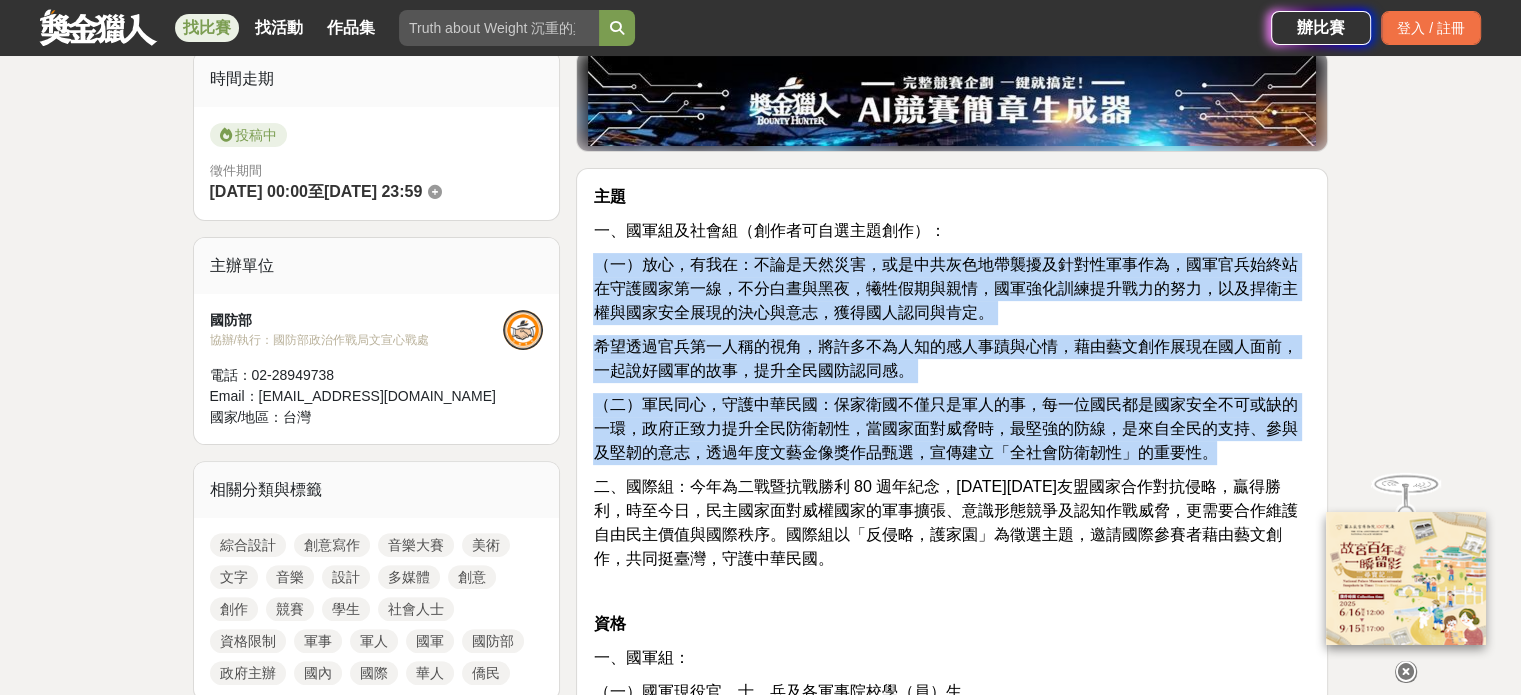 click on "主題 一、國軍組及社會組（創作者可自選主題創作）： （一）放心，有我在：不論是天然災害，或是中共灰色地帶襲擾及針對性軍事作為，國軍官兵始終站在守護國家第一線，不分白晝與黑夜，犧牲假期與親情，國軍強化訓練提升戰力的努力，以及捍衛主權與國家安全展現的決心與意志，獲得國人認同與肯定。 希望透過官兵第一人稱的視角，將許多不為人知的感人事蹟與心情，藉由藝文創作展現在國人面前，一起說好國軍的故事，提升全民國防認同感。 （二）軍民同心，守護中華民國：保家衛國不僅只是軍人的事，每一位國民都是國家安全不可或缺的一環，政府正致力提升全民防衛韌性，當國家面對威脅時，最堅強的防線，是來自全民的支持、參與及堅韌的意志，透過年度文藝金像獎作品甄選，宣傳建立「全社會防衛韌性」的重要性。   資格 一、國軍組：" at bounding box center [952, 1582] 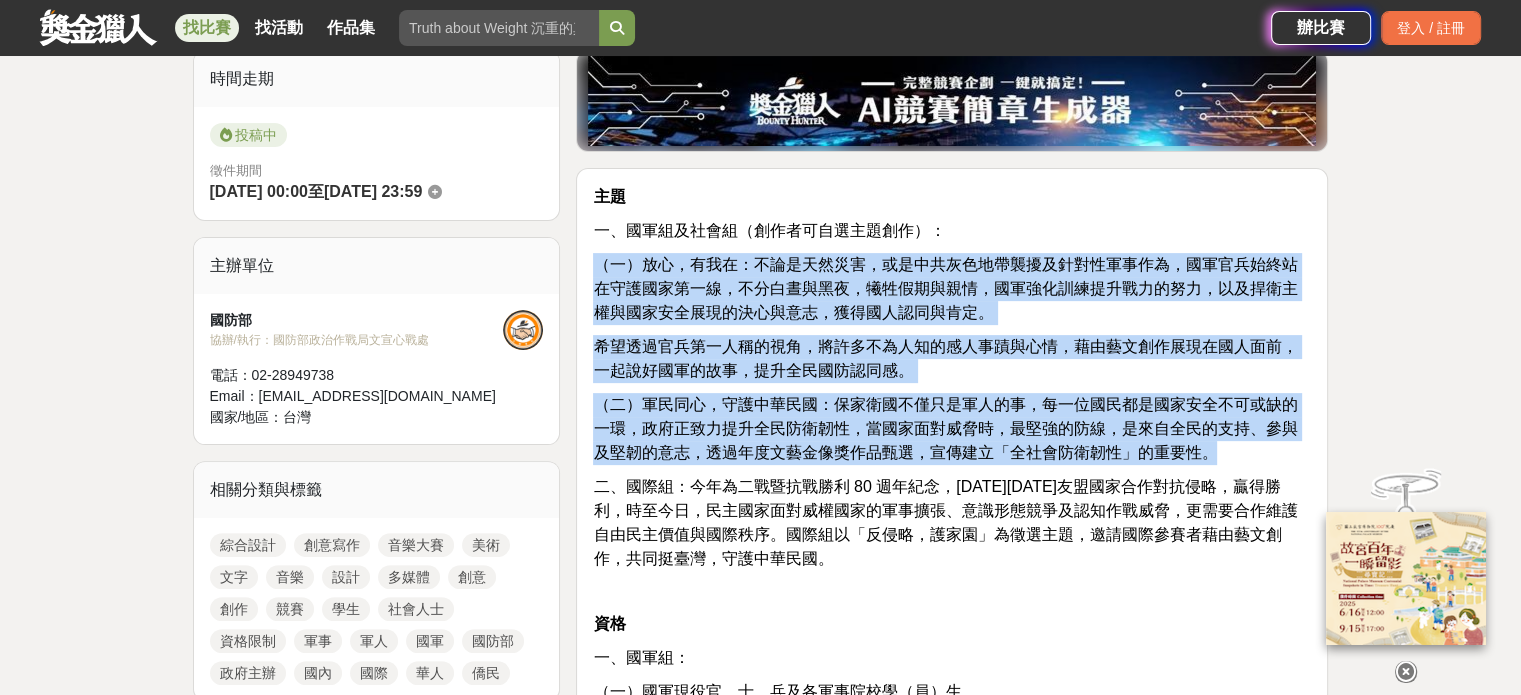 copy on "（一）放心，有我在：不論是天然災害，或是中共灰色地帶襲擾及針對性軍事作為，國軍官兵始終站在守護國家第一線，不分白晝與黑夜，犧牲假期與親情，國軍強化訓練提升戰力的努力，以及捍衛主權與國家安全展現的決心與意志，獲得國人認同與肯定。 希望透過官兵第一人稱的視角，將許多不為人知的感人事蹟與心情，藉由藝文創作展現在國人面前，一起說好國軍的故事，提升全民國防認同感。 （二）軍民同心，守護中華民國：保家衛國不僅只是軍人的事，每一位國民都是國家安全不可或缺的一環，政府正致力提升全民防衛韌性，當國家面對威脅時，最堅強的防線，是來自全民的支持、參與及堅韌的意志，透過年度文藝金像獎作品甄選，宣傳建立「全社會防衛韌性」的重要性。" 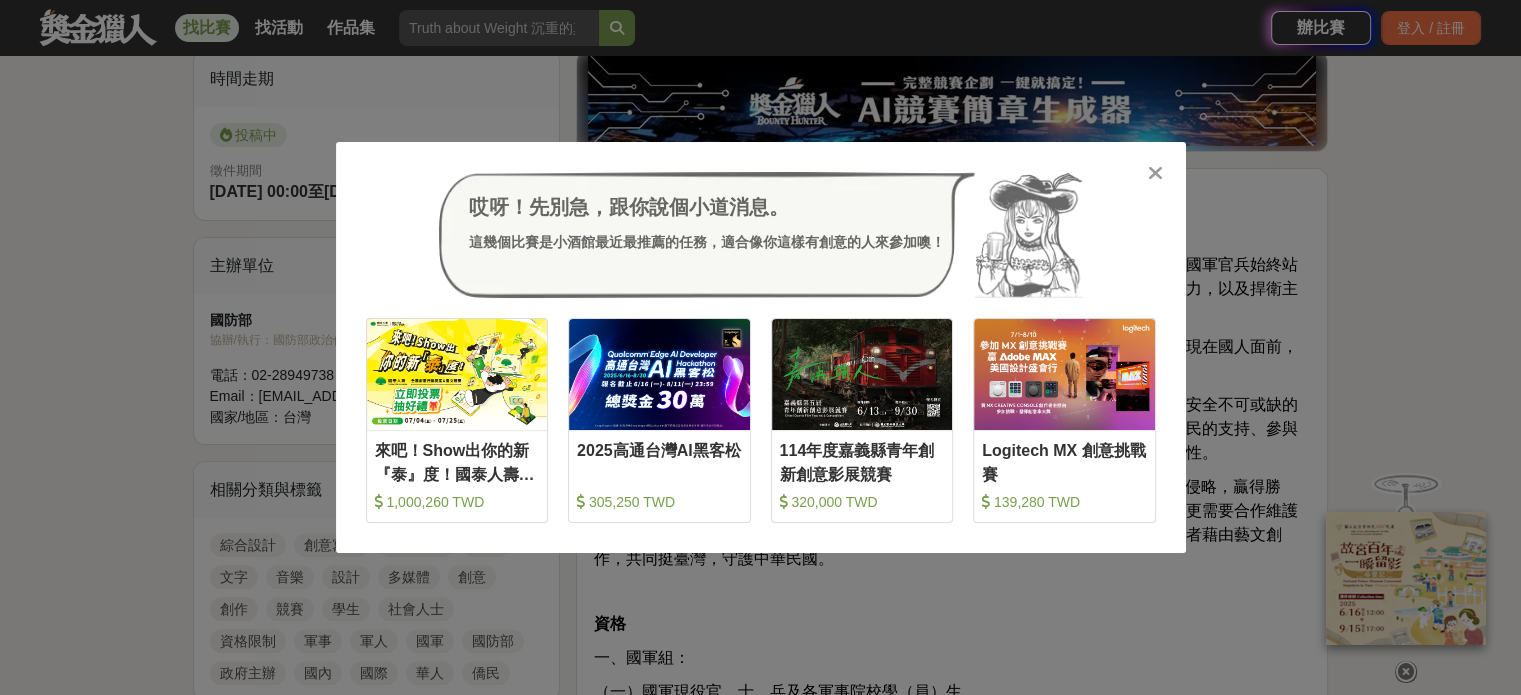 click on "哎呀！先別急，跟你說個小道消息。 這幾個比賽是小酒館最近最推薦的任務，適合像你這樣有創意的人來參加噢！   收藏 來吧！Show出你的新『泰』度！國泰人壽全國創意行銷提案&圖文競賽   1,000,260 TWD   收藏 2025高通台灣AI黑客松   305,250 TWD   收藏 114年度嘉義縣青年創新創意影展競賽   320,000 TWD   收藏 Logitech MX 創意挑戰賽   139,280 TWD" at bounding box center [761, 347] 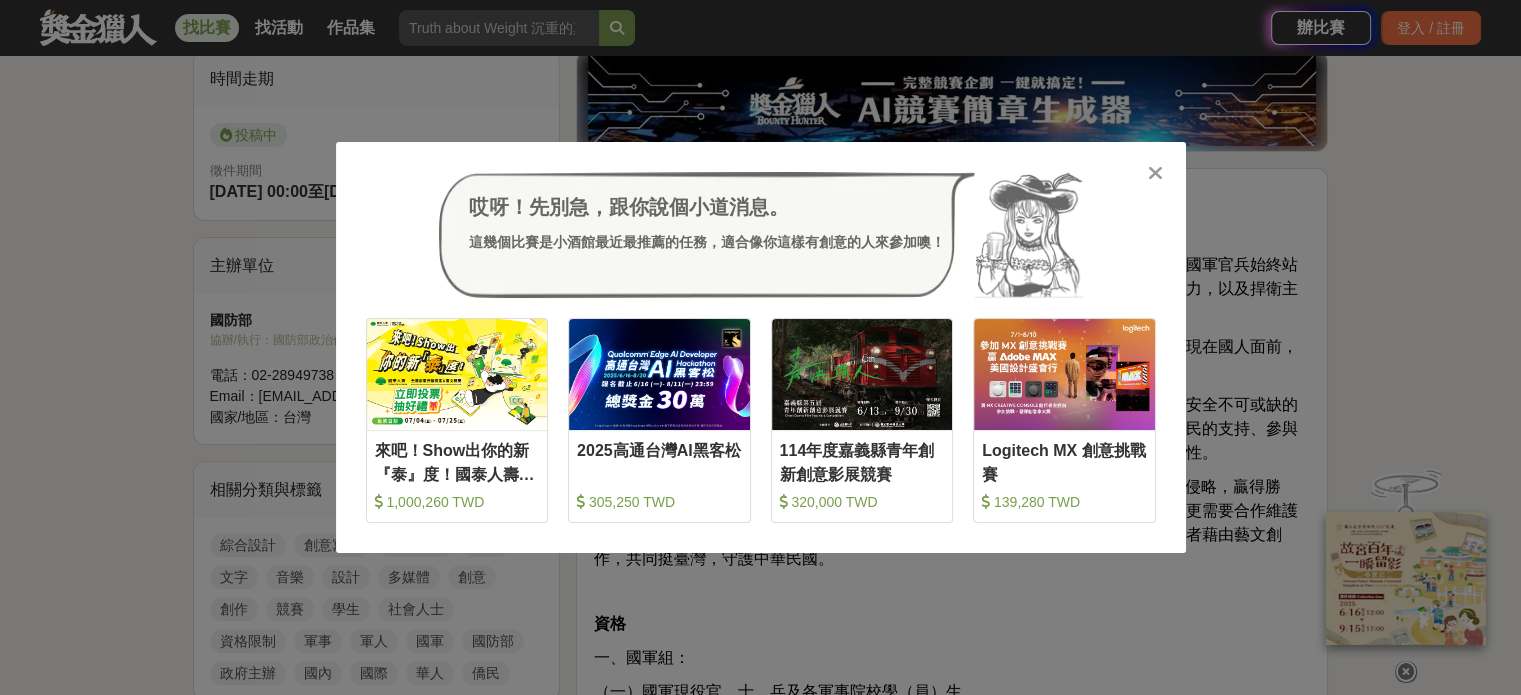 click at bounding box center (1155, 173) 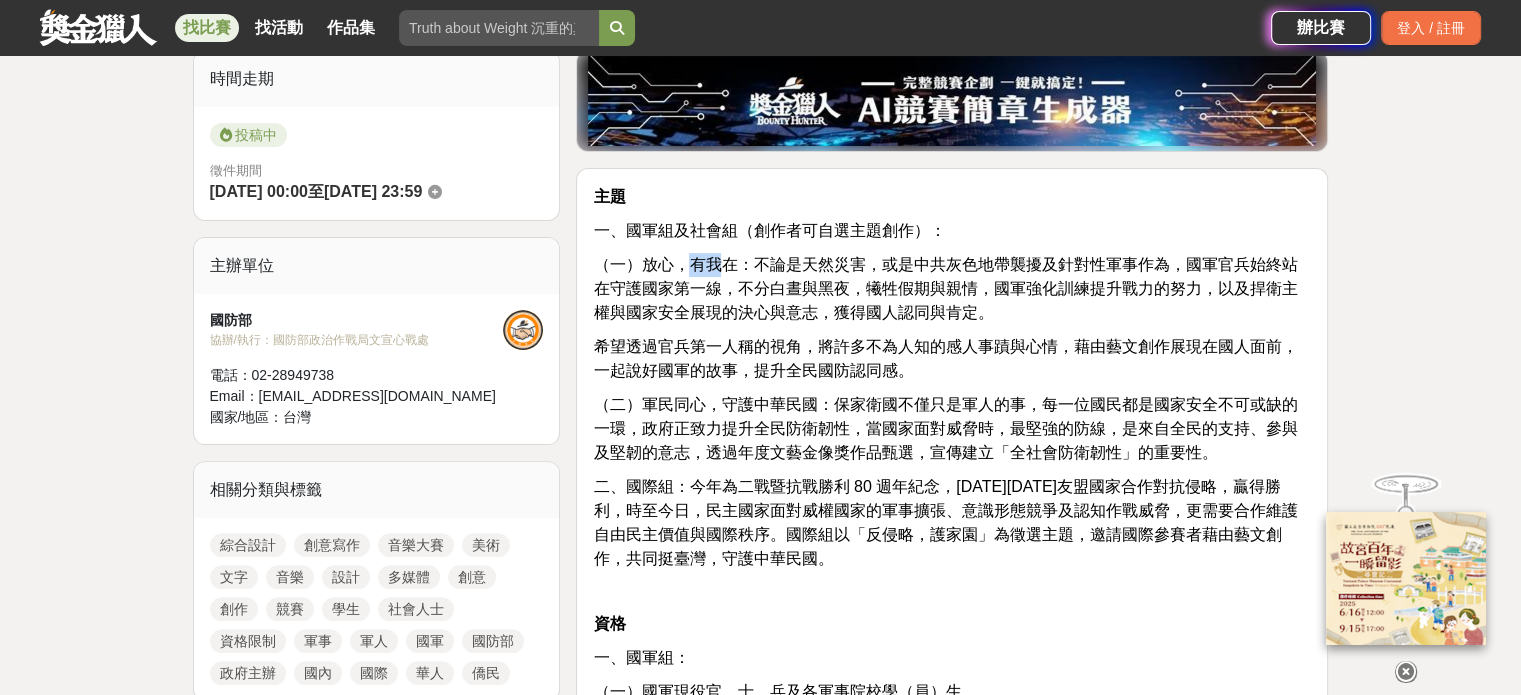 drag, startPoint x: 694, startPoint y: 273, endPoint x: 789, endPoint y: 287, distance: 96.02604 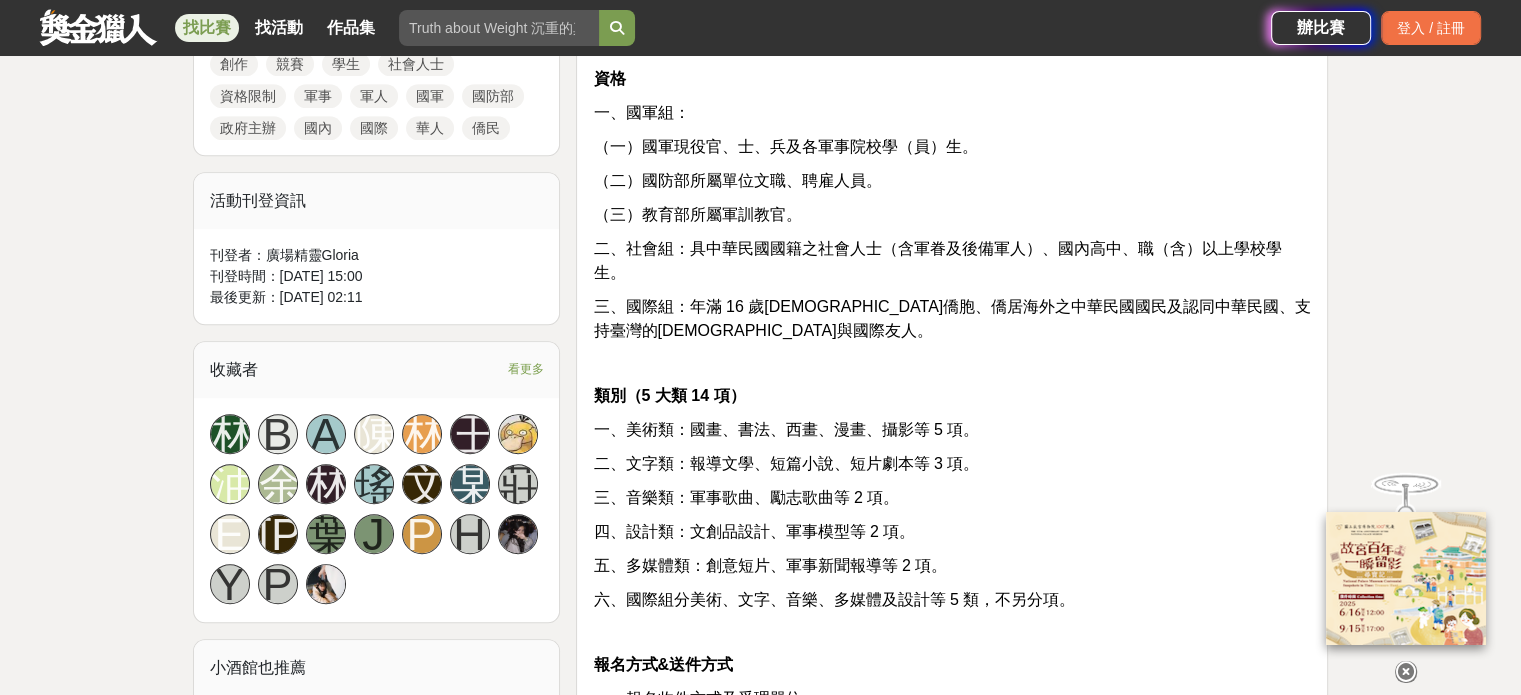scroll, scrollTop: 1200, scrollLeft: 0, axis: vertical 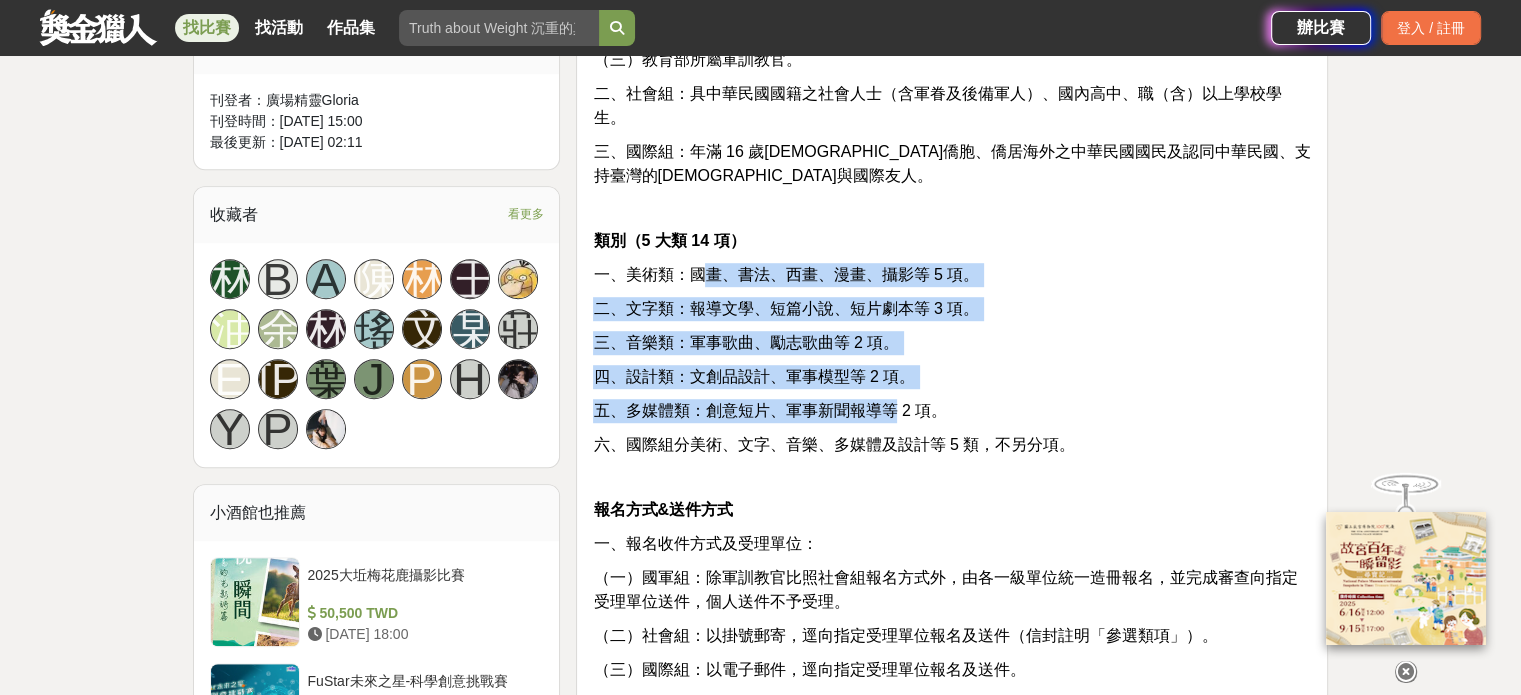 drag, startPoint x: 712, startPoint y: 253, endPoint x: 898, endPoint y: 375, distance: 222.44101 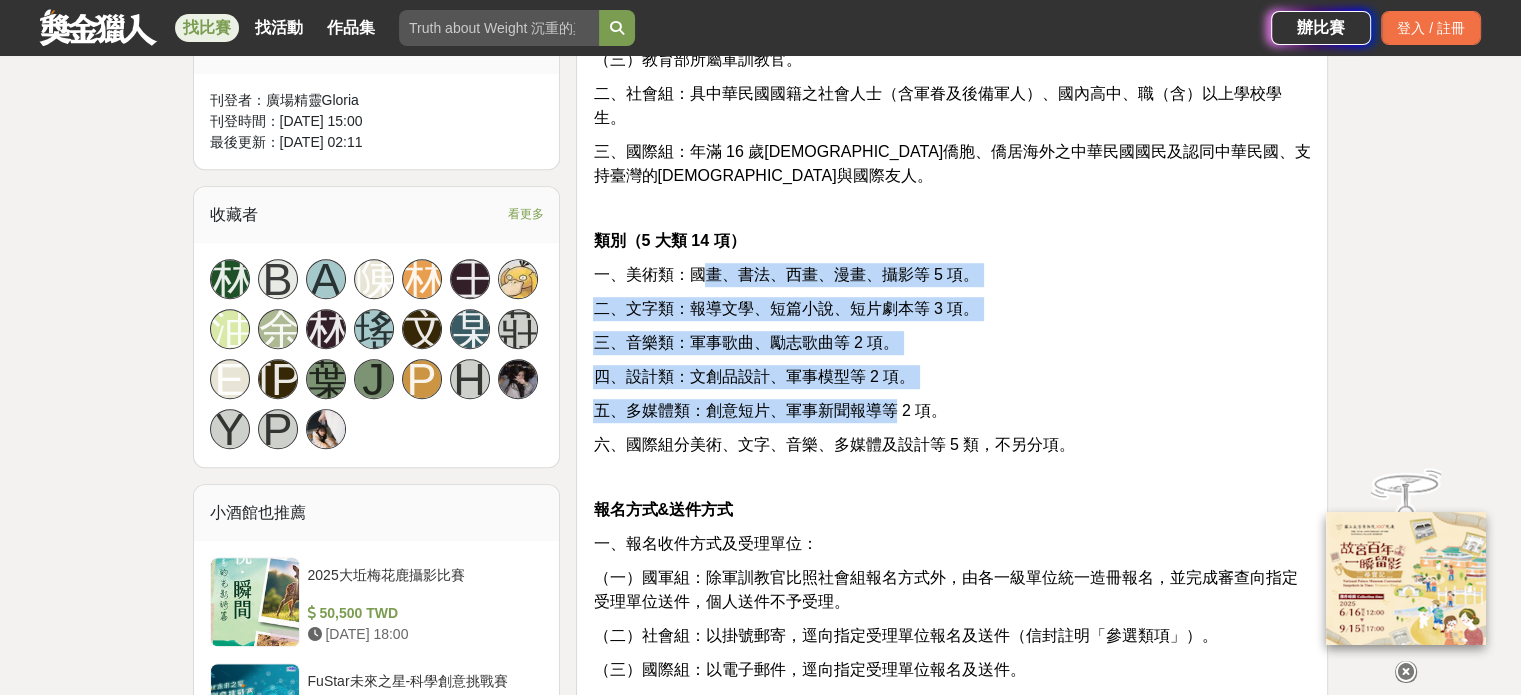 click on "主題 一、國軍組及社會組（創作者可自選主題創作）： （一）放心，有我在：不論是天然災害，或是中共灰色地帶襲擾及針對性軍事作為，國軍官兵始終站在守護國家第一線，不分白晝與黑夜，犧牲假期與親情，國軍強化訓練提升戰力的努力，以及捍衛主權與國家安全展現的決心與意志，獲得國人認同與肯定。 希望透過官兵第一人稱的視角，將許多不為人知的感人事蹟與心情，藉由藝文創作展現在國人面前，一起說好國軍的故事，提升全民國防認同感。 （二）軍民同心，守護中華民國：保家衛國不僅只是軍人的事，每一位國民都是國家安全不可或缺的一環，政府正致力提升全民防衛韌性，當國家面對威脅時，最堅強的防線，是來自全民的支持、參與及堅韌的意志，透過年度文藝金像獎作品甄選，宣傳建立「全社會防衛韌性」的重要性。   資格 一、國軍組：" at bounding box center [952, 882] 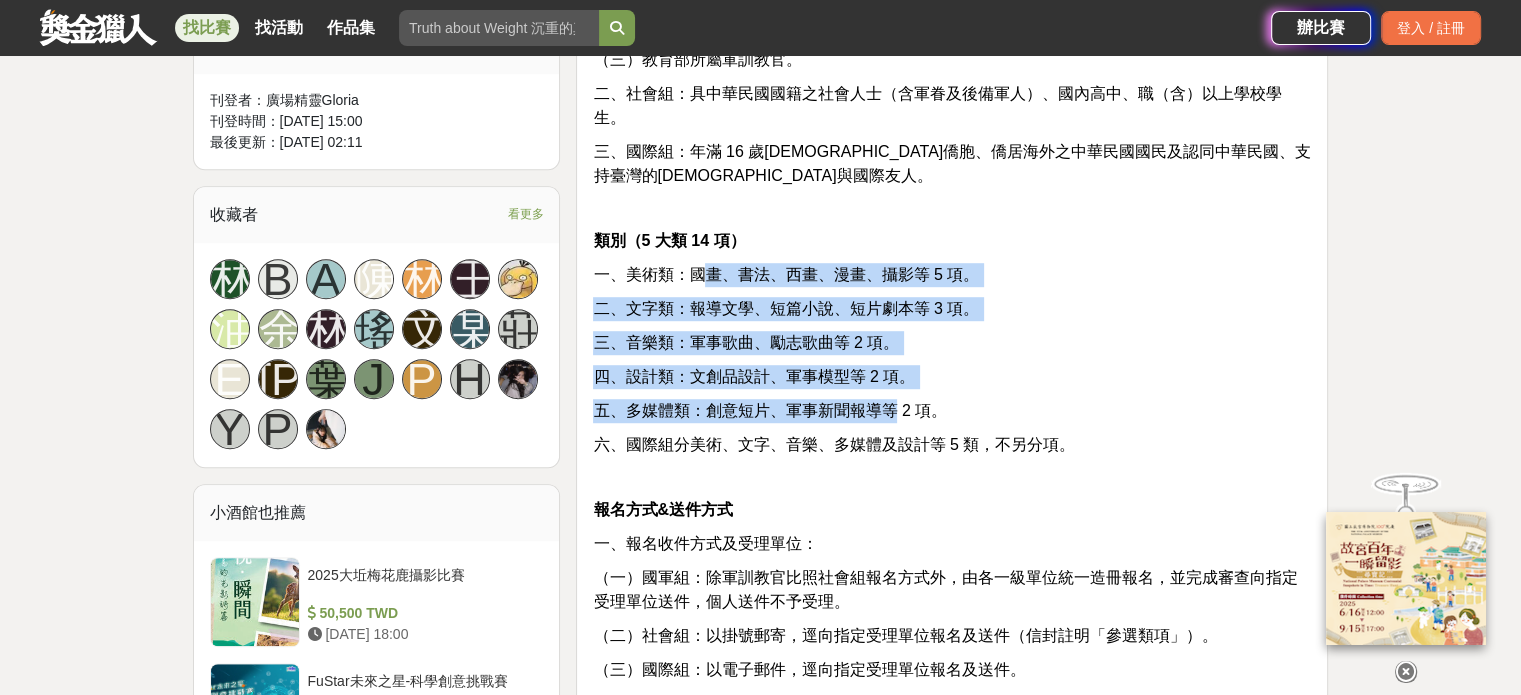 scroll, scrollTop: 1500, scrollLeft: 0, axis: vertical 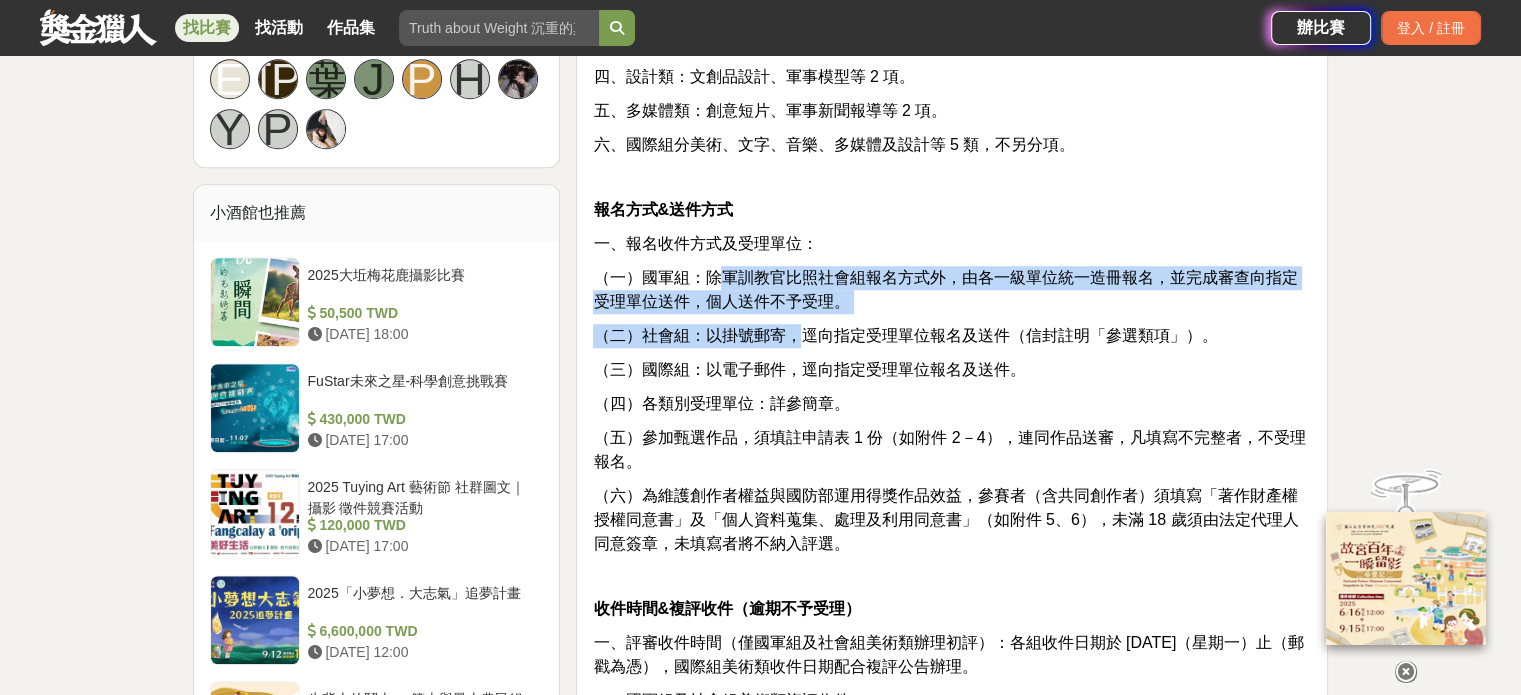 drag, startPoint x: 713, startPoint y: 259, endPoint x: 812, endPoint y: 312, distance: 112.29426 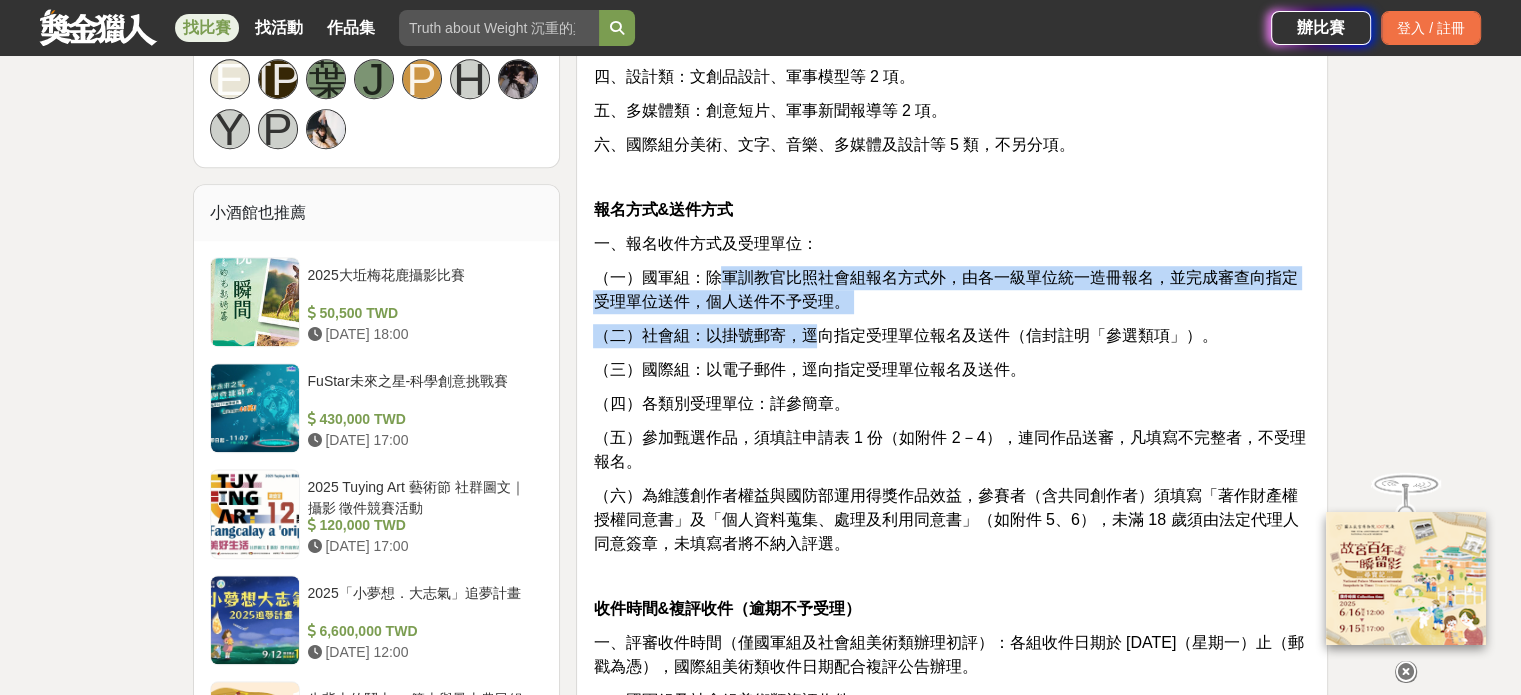 click on "（二）社會組：以掛號郵寄，逕向指定受理單位報名及送件（信封註明「參選類項」）。" at bounding box center (905, 335) 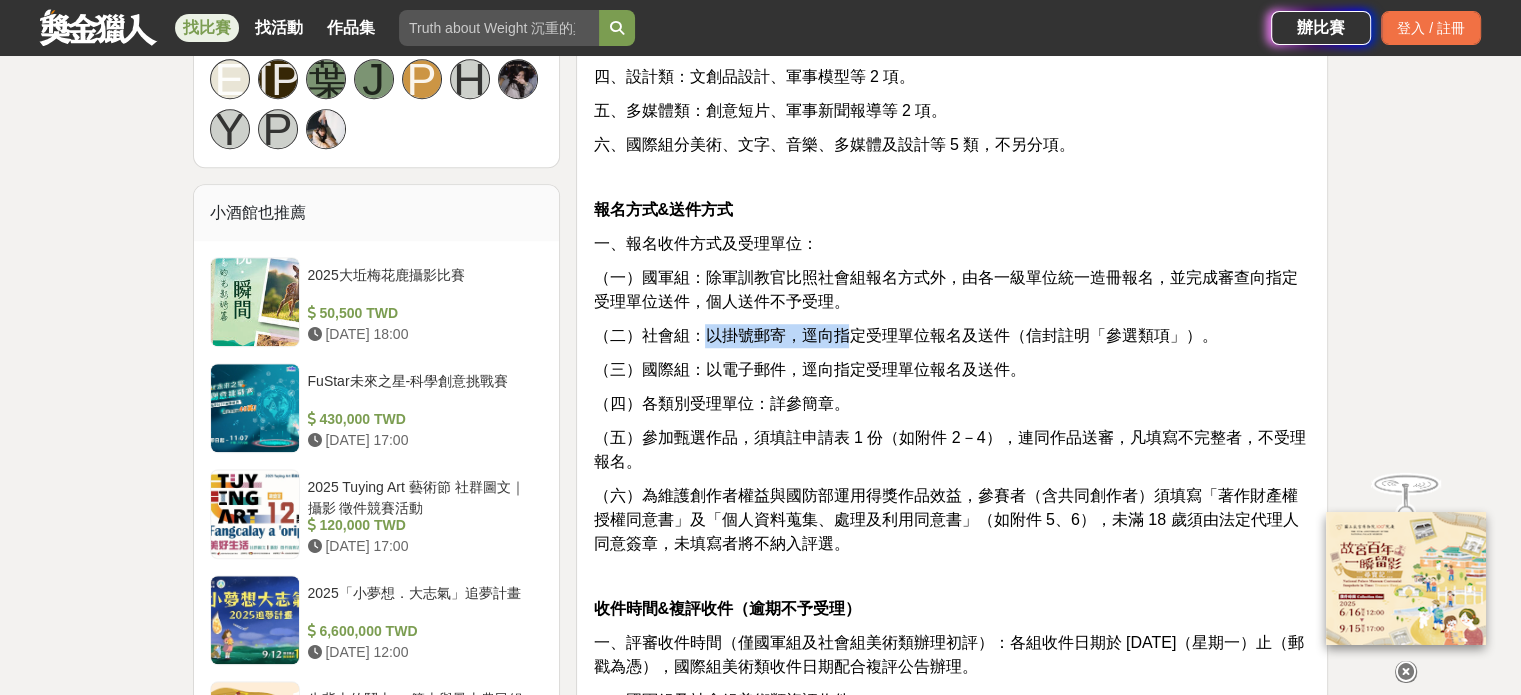 drag, startPoint x: 705, startPoint y: 302, endPoint x: 875, endPoint y: 322, distance: 171.17242 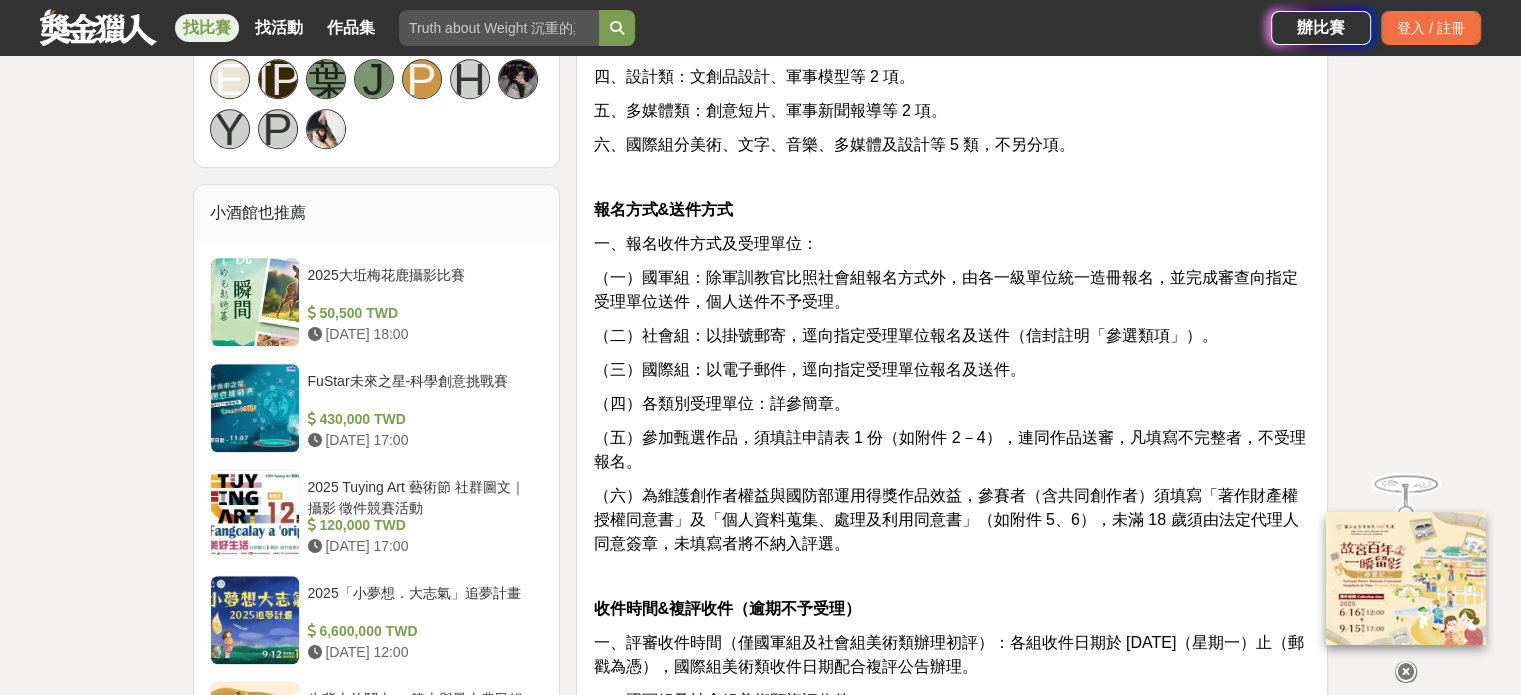 click on "主題 一、國軍組及社會組（創作者可自選主題創作）： （一）放心，有我在：不論是天然災害，或是中共灰色地帶襲擾及針對性軍事作為，國軍官兵始終站在守護國家第一線，不分白晝與黑夜，犧牲假期與親情，國軍強化訓練提升戰力的努力，以及捍衛主權與國家安全展現的決心與意志，獲得國人認同與肯定。 希望透過官兵第一人稱的視角，將許多不為人知的感人事蹟與心情，藉由藝文創作展現在國人面前，一起說好國軍的故事，提升全民國防認同感。 （二）軍民同心，守護中華民國：保家衛國不僅只是軍人的事，每一位國民都是國家安全不可或缺的一環，政府正致力提升全民防衛韌性，當國家面對威脅時，最堅強的防線，是來自全民的支持、參與及堅韌的意志，透過年度文藝金像獎作品甄選，宣傳建立「全社會防衛韌性」的重要性。   資格 一、國軍組：" at bounding box center (952, 582) 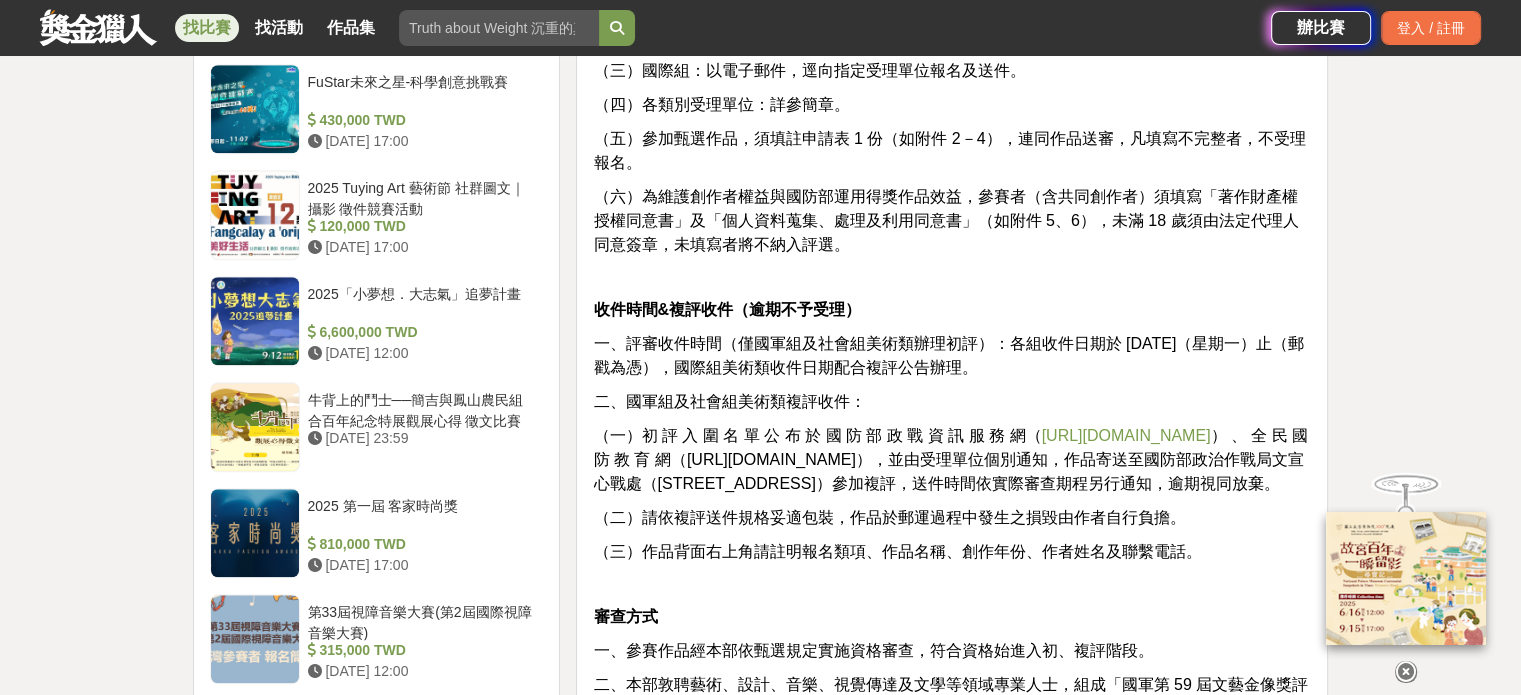 scroll, scrollTop: 1800, scrollLeft: 0, axis: vertical 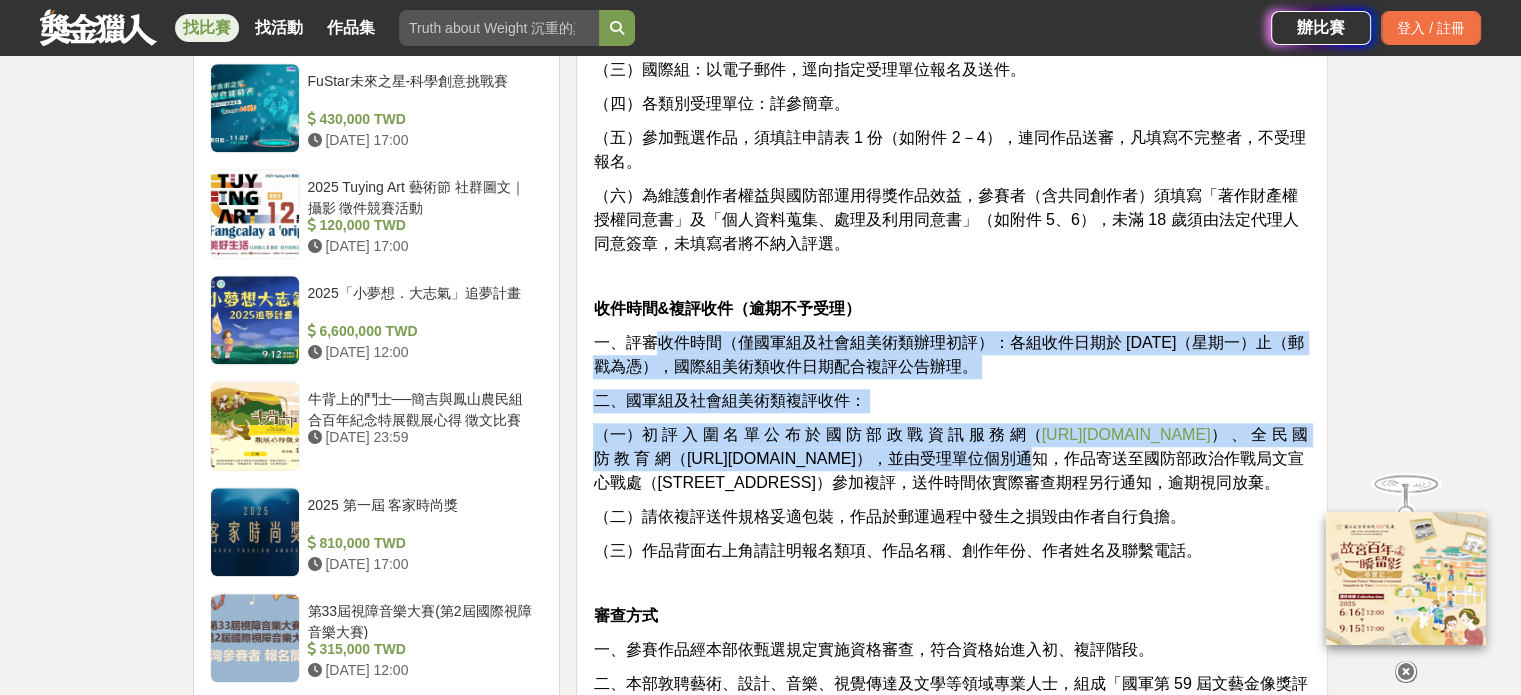 drag, startPoint x: 652, startPoint y: 313, endPoint x: 929, endPoint y: 441, distance: 305.14423 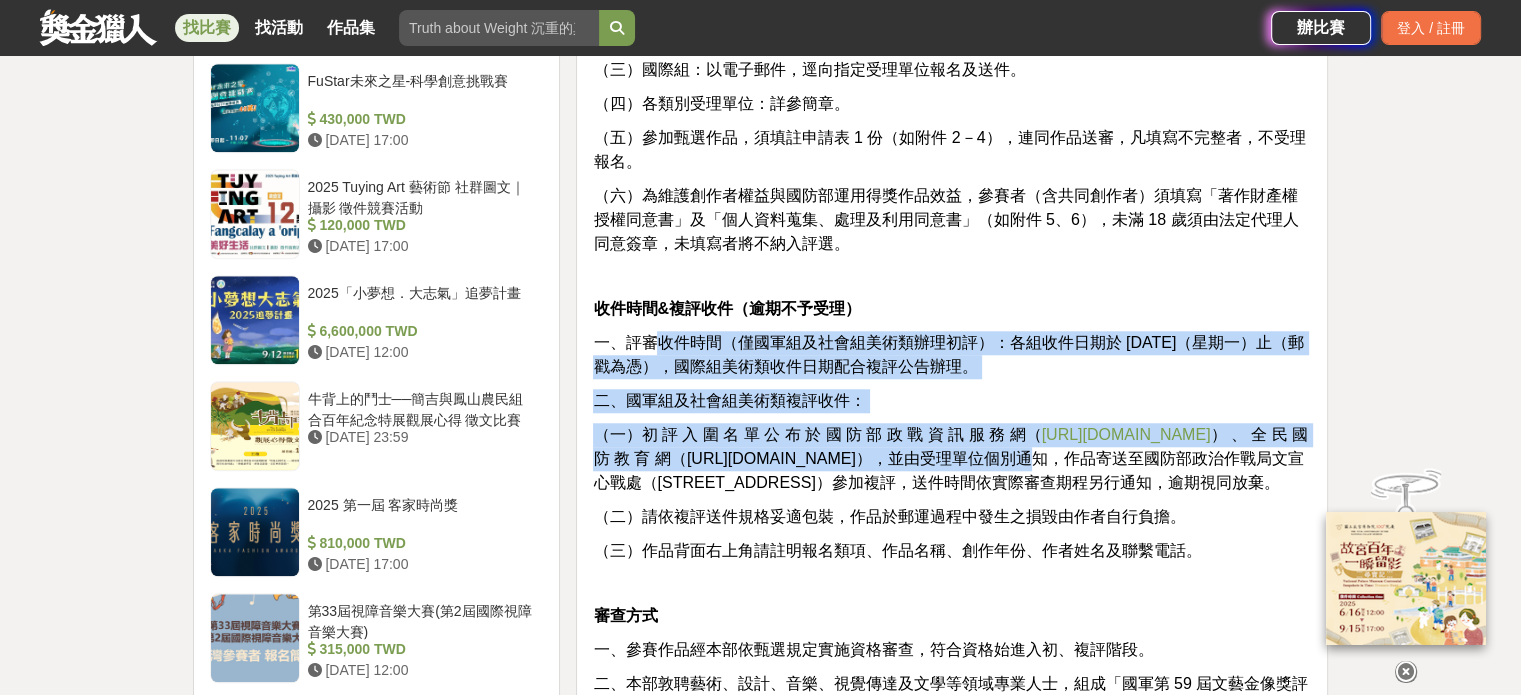 click on "（一）初 評 入 圍 名 單 公 布 於 國 防 部 政 戰 資 訊 服 務 網（  [URL][DOMAIN_NAME]  ） 、 全 民 國 防 教 育 網（[URL][DOMAIN_NAME]），並由受理單位個別通知，作品寄送至國防部政治作戰局文宣心戰處（[STREET_ADDRESS]）參加複評，送件時間依實際審查期程另行通知，逾期視同放棄。" at bounding box center (950, 458) 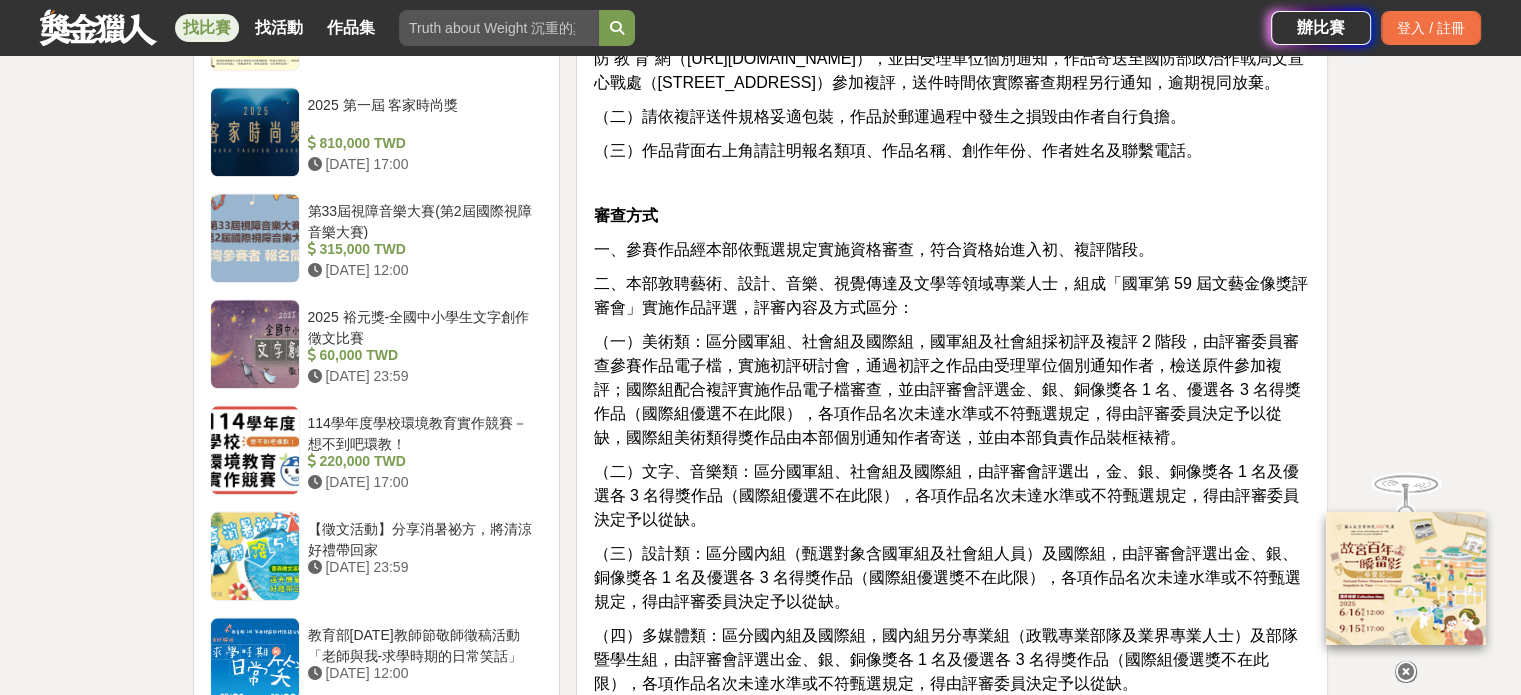 scroll, scrollTop: 2400, scrollLeft: 0, axis: vertical 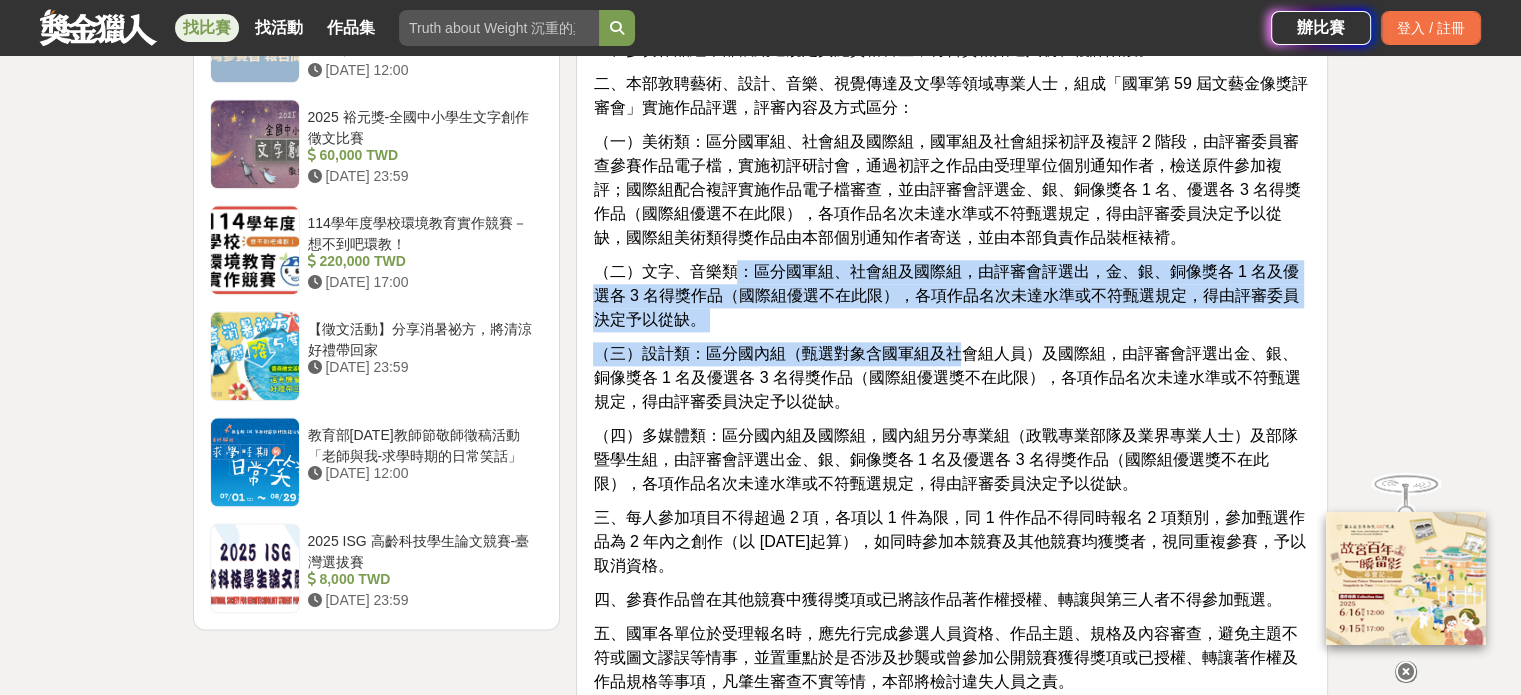 drag, startPoint x: 839, startPoint y: 238, endPoint x: 956, endPoint y: 361, distance: 169.75865 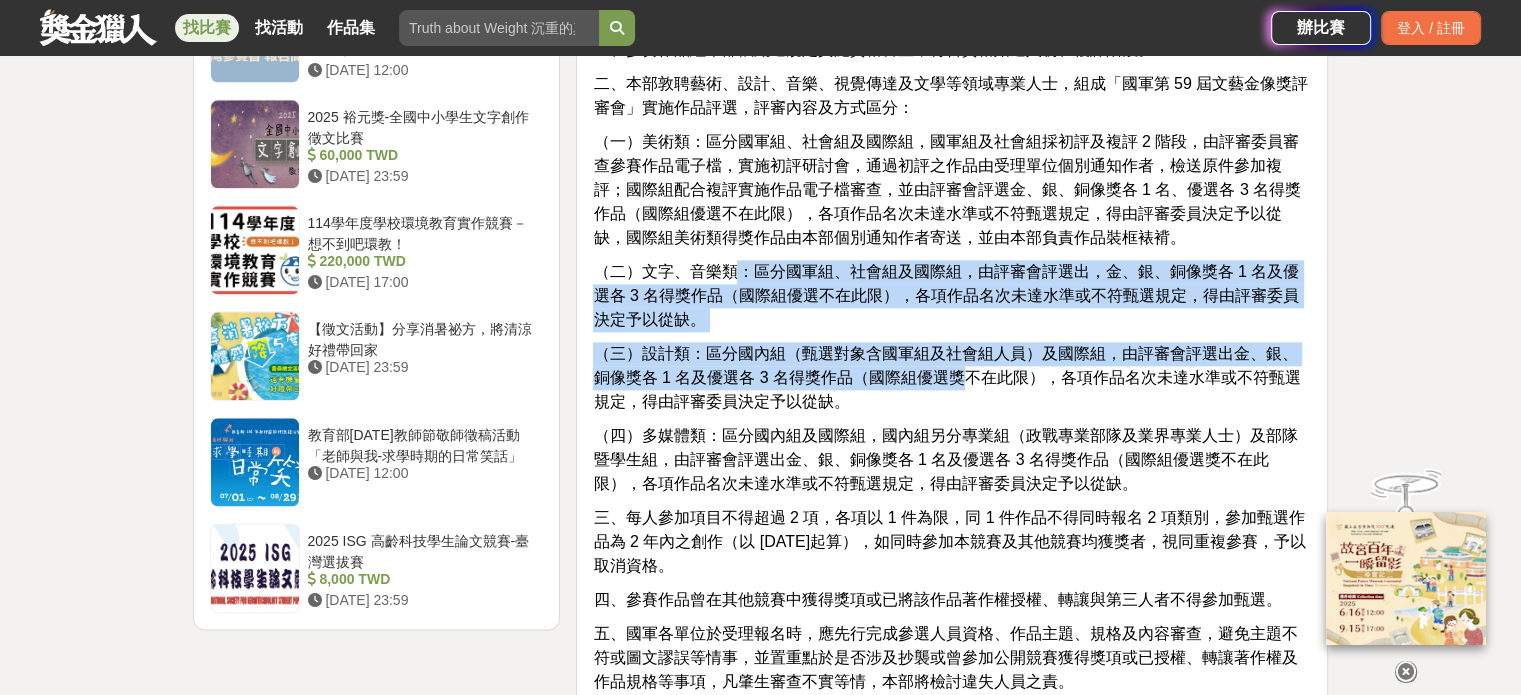 click on "（三）設計類：區分國內組（甄選對象含國軍組及社會組人員）及國際組，由評審會評選出金、銀、銅像獎各 1 名及優選各 3 名得獎作品（國際組優選獎不在此限），各項作品名次未達水準或不符甄選規定，得由評審委員決定予以從缺。" at bounding box center (952, 378) 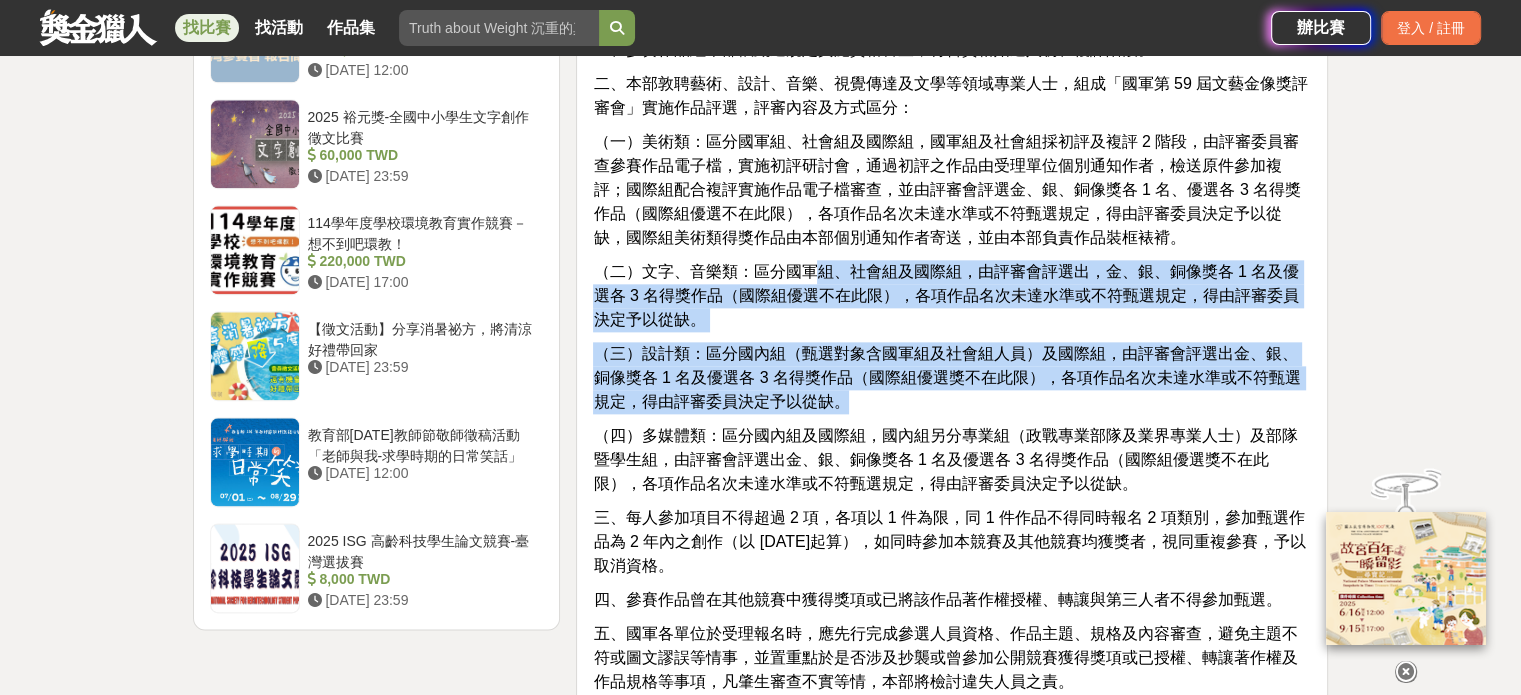 drag, startPoint x: 814, startPoint y: 251, endPoint x: 976, endPoint y: 374, distance: 203.40353 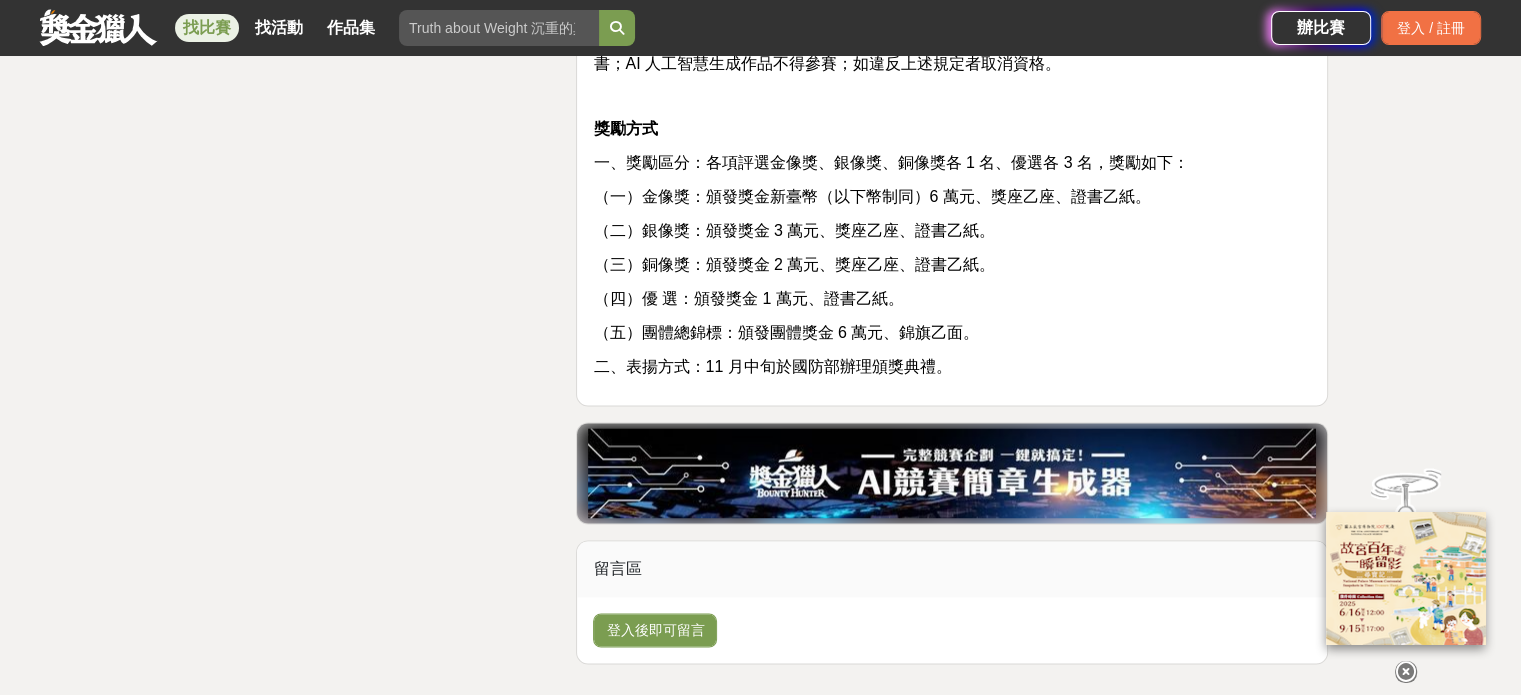 scroll, scrollTop: 2700, scrollLeft: 0, axis: vertical 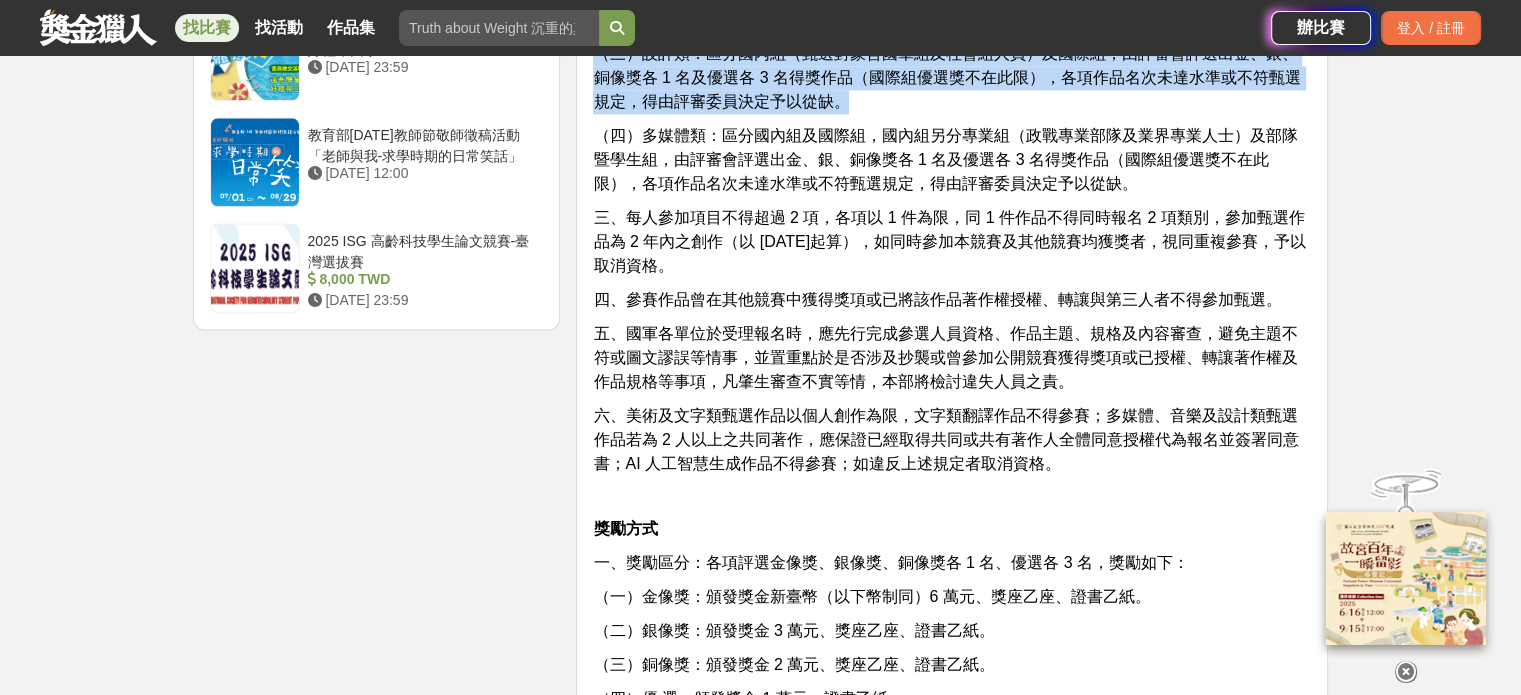 click on "五、國軍各單位於受理報名時，應先行完成參選人員資格、作品主題、規格及內容審查，避免主題不符或圖文謬誤等情事，並置重點於是否涉及抄襲或曾參加公開競賽獲得獎項或已授權、轉讓著作權及作品規格等事項，凡肇生審查不實等情，本部將檢討違失人員之責。" at bounding box center [945, 357] 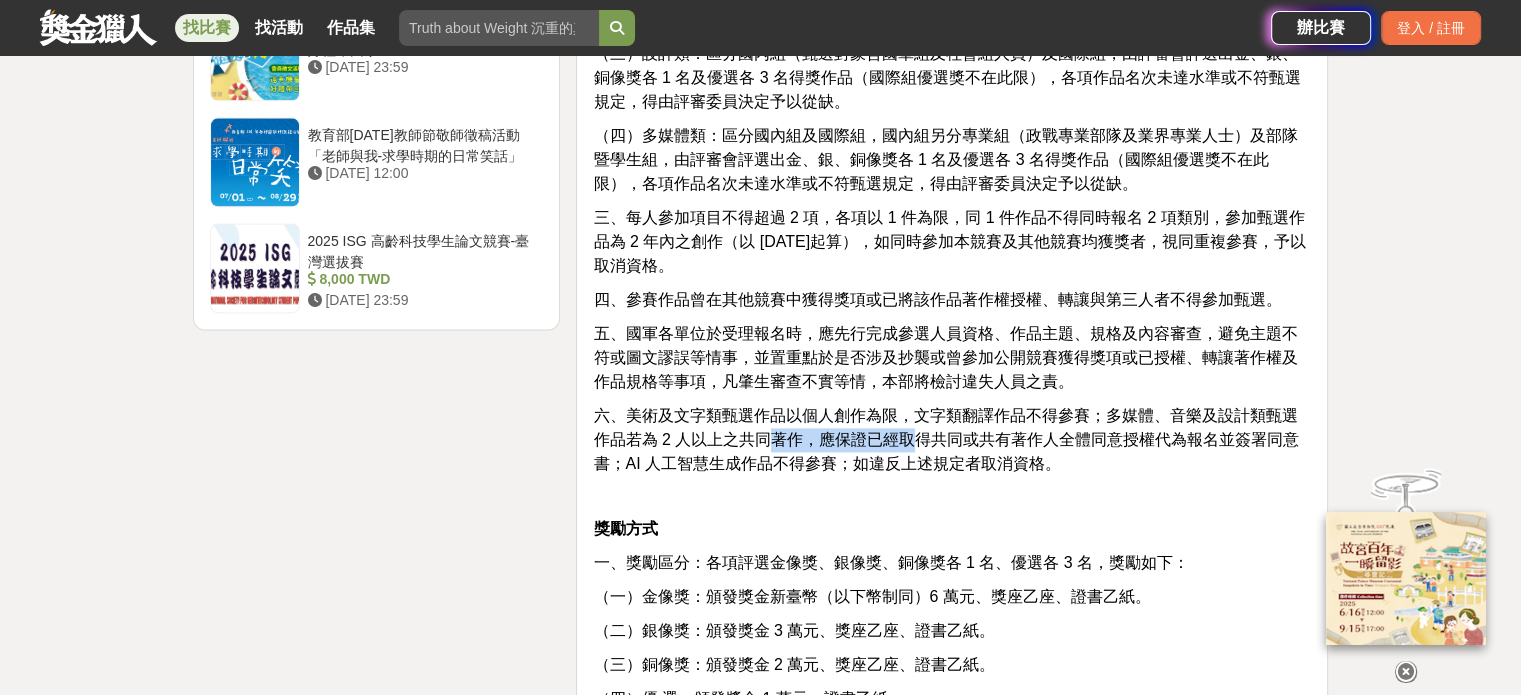 drag, startPoint x: 775, startPoint y: 408, endPoint x: 924, endPoint y: 427, distance: 150.20653 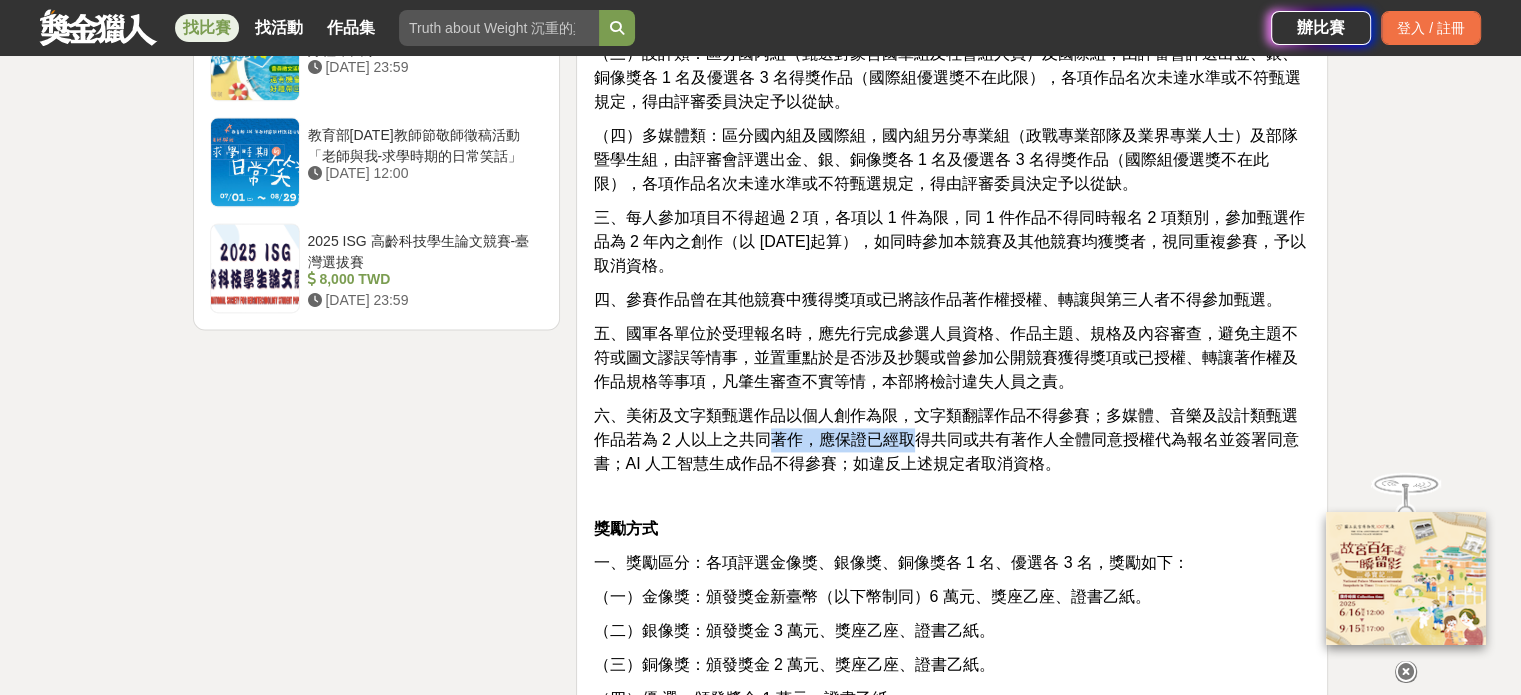 click on "六、美術及文字類甄選作品以個人創作為限，文字類翻譯作品不得參賽；多媒體、音樂及設計類甄選作品若為 2 人以上之共同著作，應保證已經取得共同或共有著作人全體同意授權代為報名並簽署同意書；AI 人工智慧生成作品不得參賽；如違反上述規定者取消資格。" at bounding box center (946, 439) 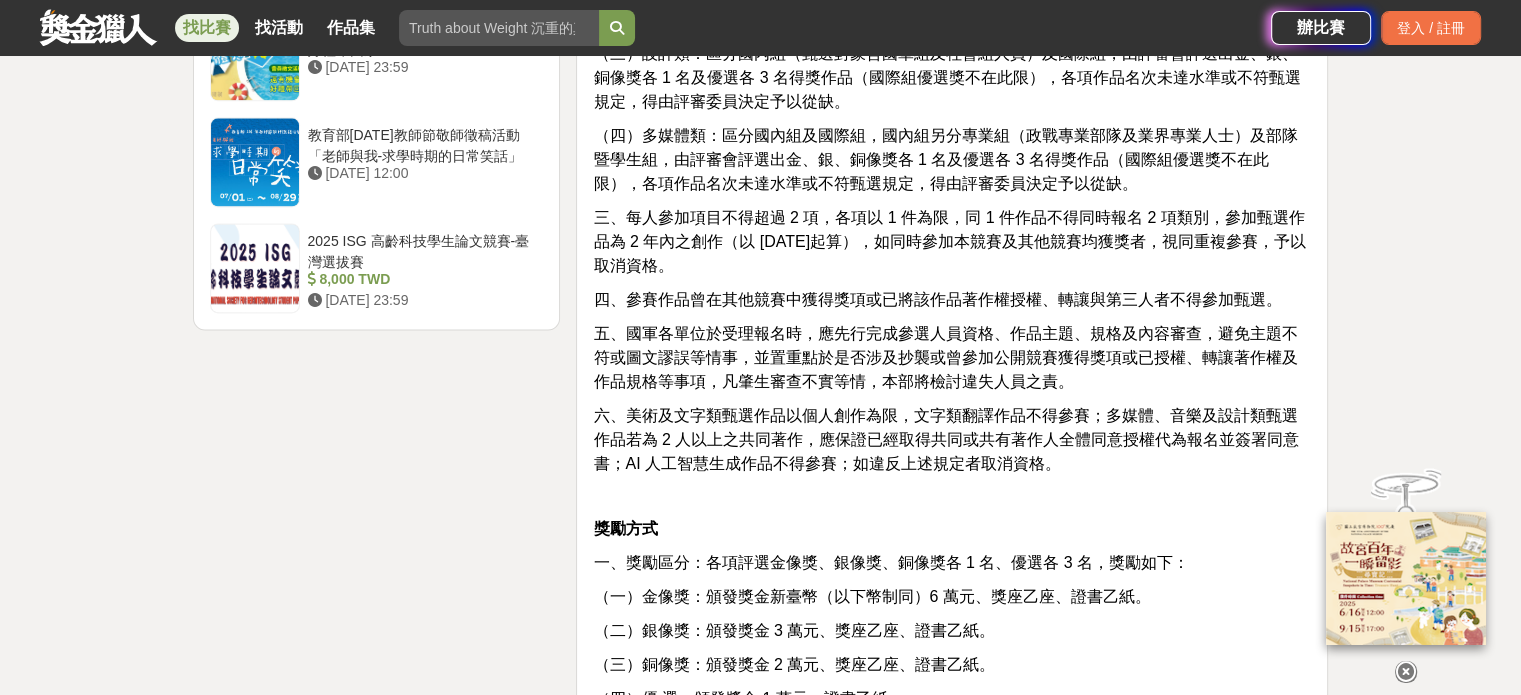 click on "六、美術及文字類甄選作品以個人創作為限，文字類翻譯作品不得參賽；多媒體、音樂及設計類甄選作品若為 2 人以上之共同著作，應保證已經取得共同或共有著作人全體同意授權代為報名並簽署同意書；AI 人工智慧生成作品不得參賽；如違反上述規定者取消資格。" at bounding box center (946, 439) 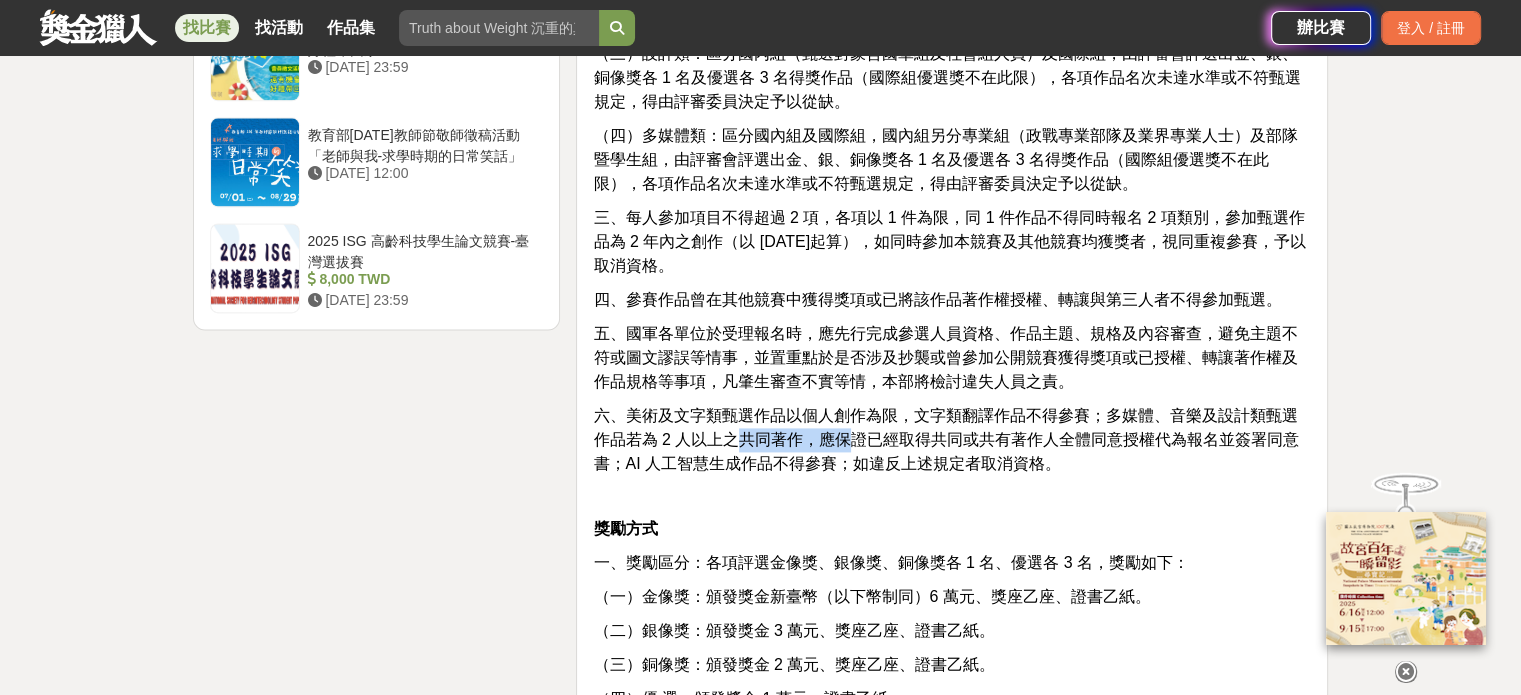 drag, startPoint x: 735, startPoint y: 417, endPoint x: 867, endPoint y: 426, distance: 132.30646 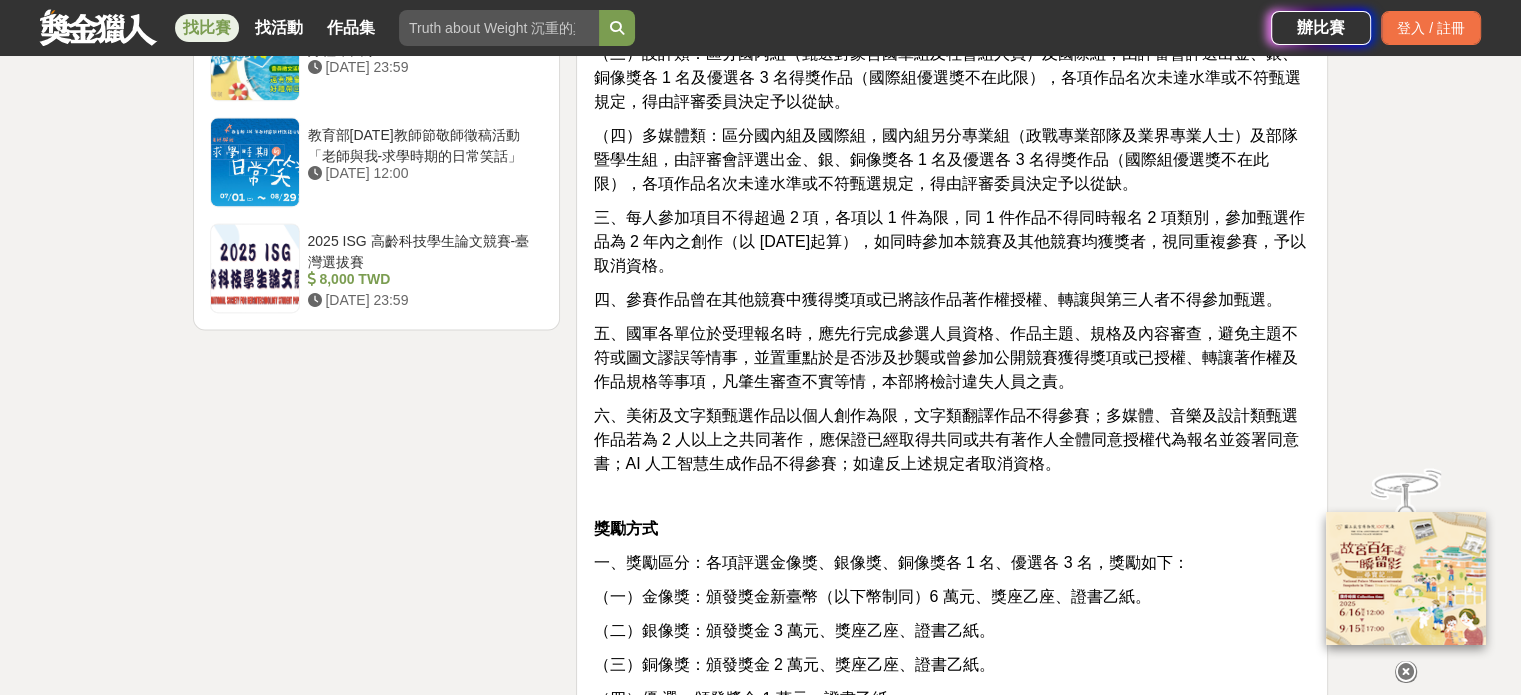 click on "六、美術及文字類甄選作品以個人創作為限，文字類翻譯作品不得參賽；多媒體、音樂及設計類甄選作品若為 2 人以上之共同著作，應保證已經取得共同或共有著作人全體同意授權代為報名並簽署同意書；AI 人工智慧生成作品不得參賽；如違反上述規定者取消資格。" at bounding box center (952, 440) 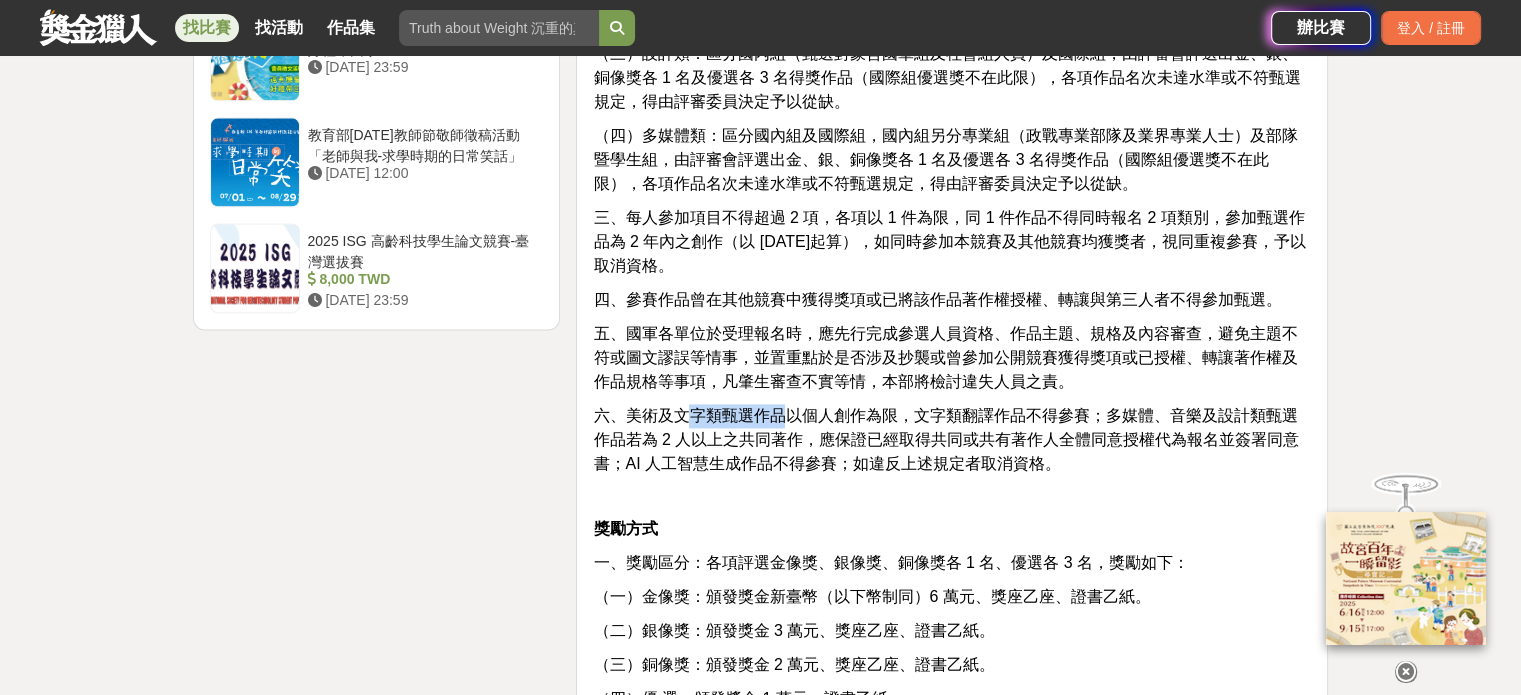 drag, startPoint x: 694, startPoint y: 391, endPoint x: 801, endPoint y: 413, distance: 109.23827 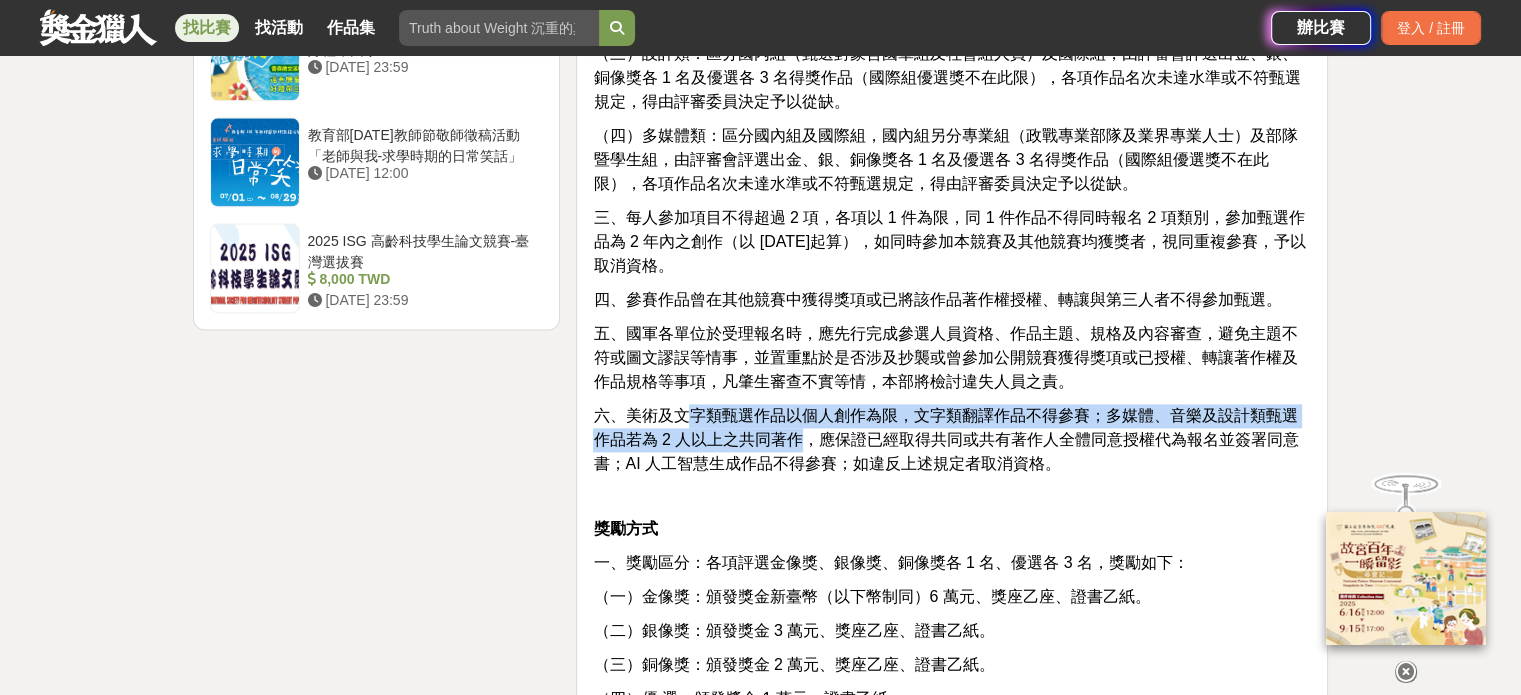 click on "六、美術及文字類甄選作品以個人創作為限，文字類翻譯作品不得參賽；多媒體、音樂及設計類甄選作品若為 2 人以上之共同著作，應保證已經取得共同或共有著作人全體同意授權代為報名並簽署同意書；AI 人工智慧生成作品不得參賽；如違反上述規定者取消資格。" at bounding box center [946, 439] 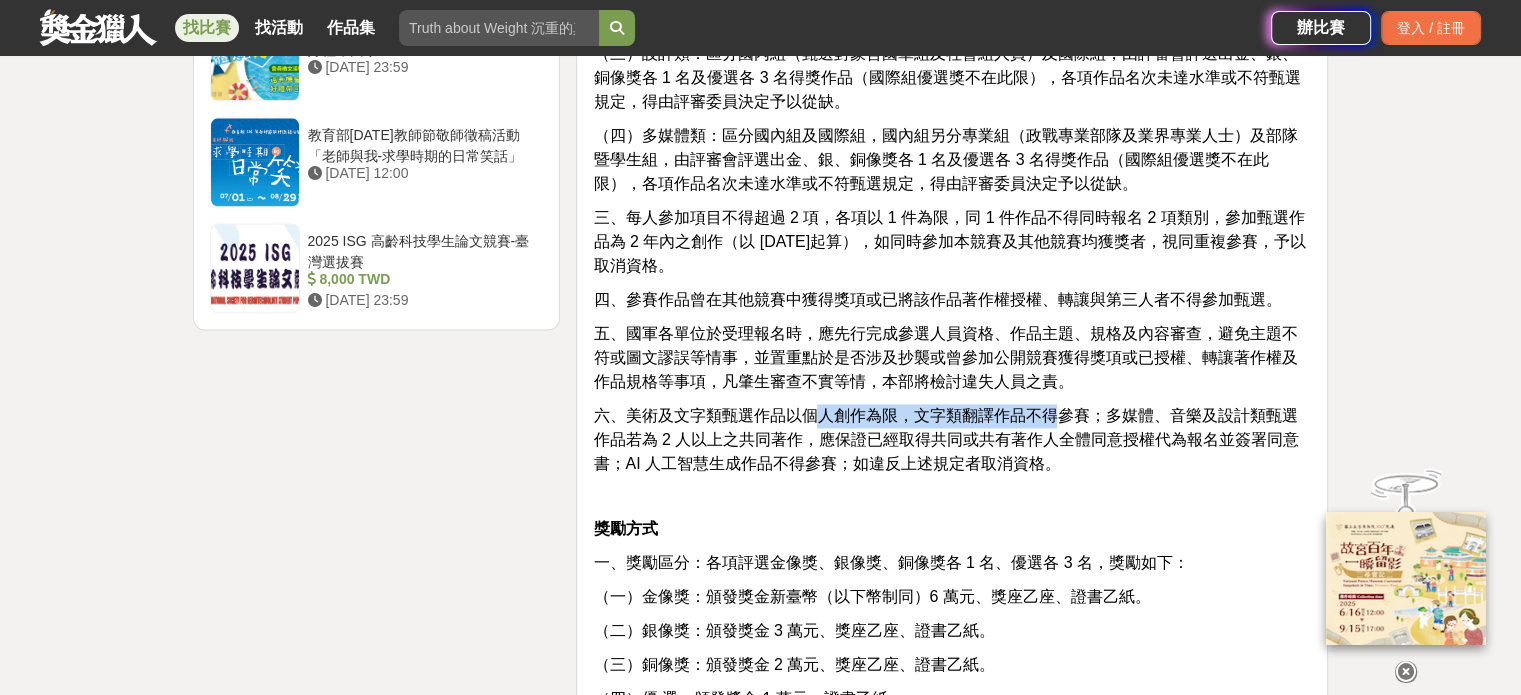 drag, startPoint x: 936, startPoint y: 387, endPoint x: 1057, endPoint y: 395, distance: 121.264175 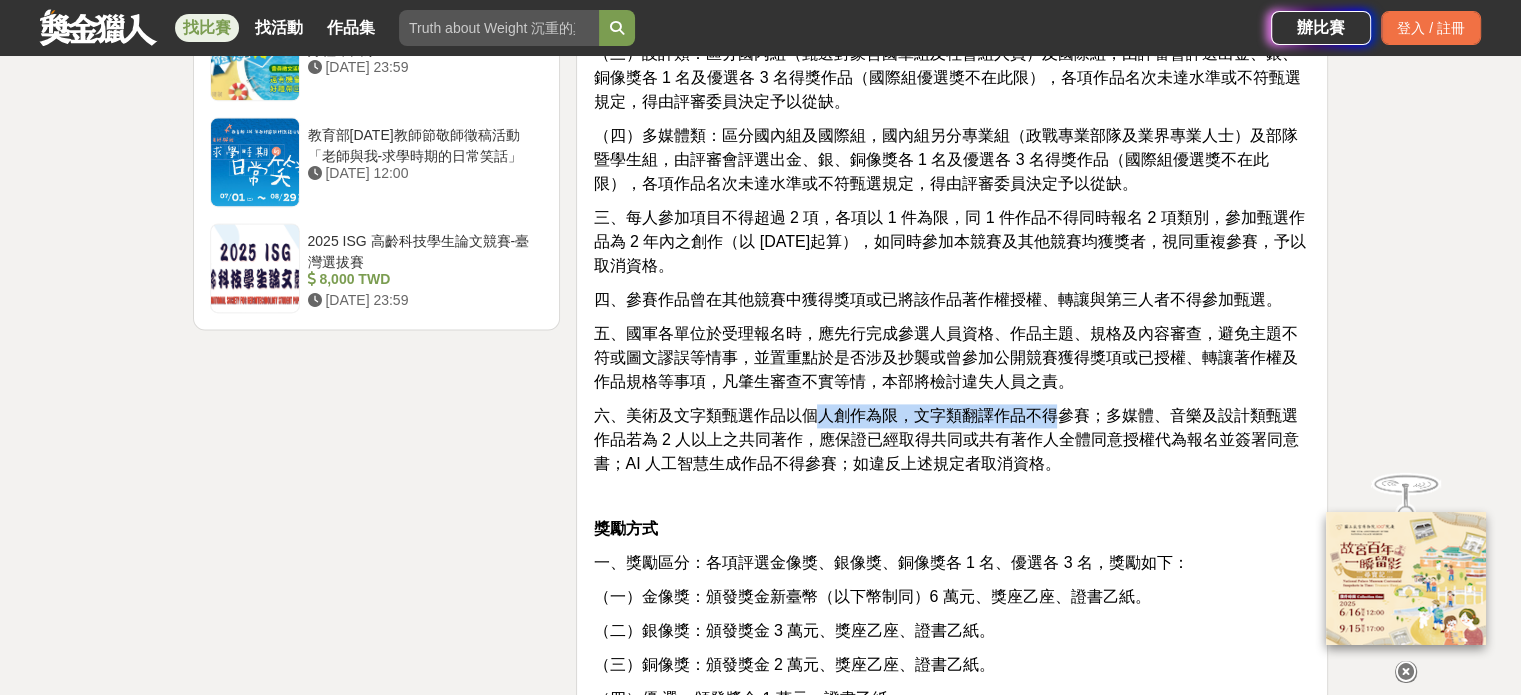 click on "六、美術及文字類甄選作品以個人創作為限，文字類翻譯作品不得參賽；多媒體、音樂及設計類甄選作品若為 2 人以上之共同著作，應保證已經取得共同或共有著作人全體同意授權代為報名並簽署同意書；AI 人工智慧生成作品不得參賽；如違反上述規定者取消資格。" at bounding box center (946, 439) 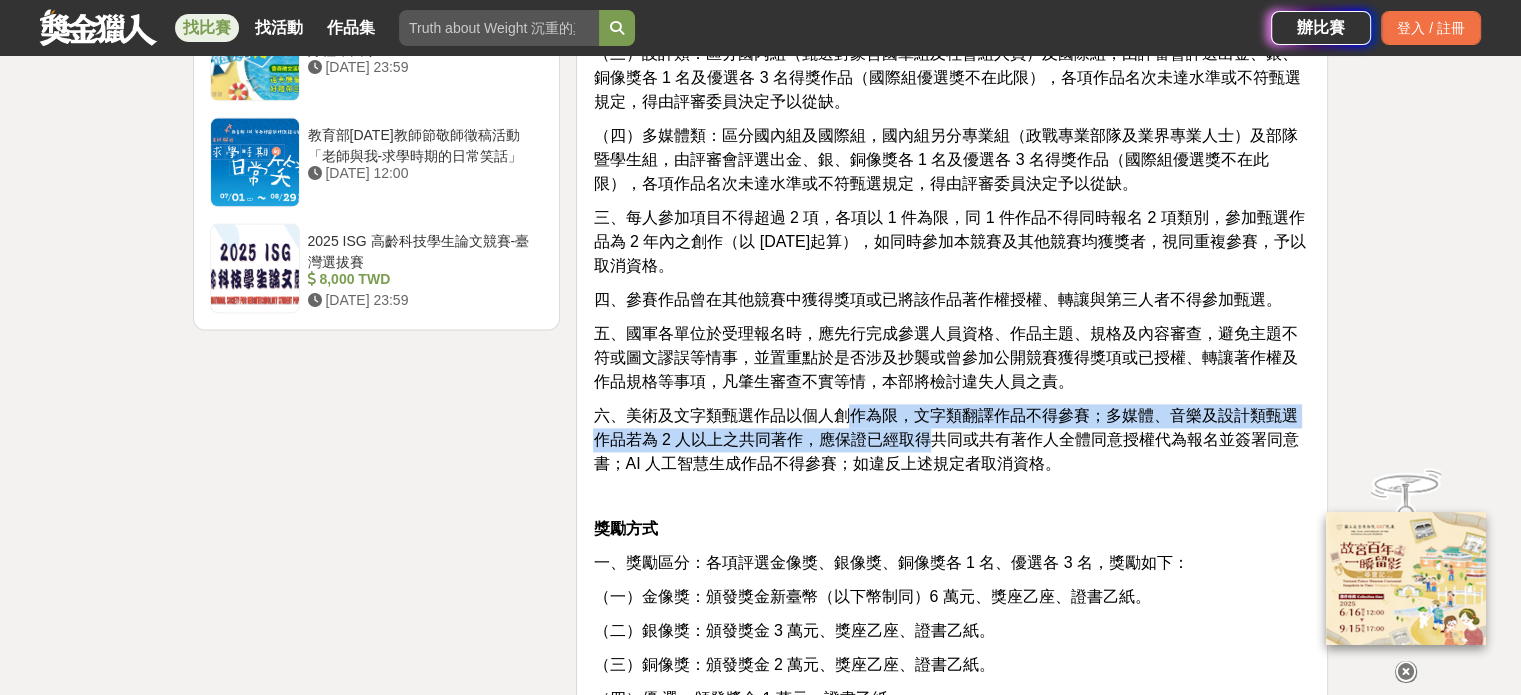drag, startPoint x: 852, startPoint y: 391, endPoint x: 925, endPoint y: 407, distance: 74.73286 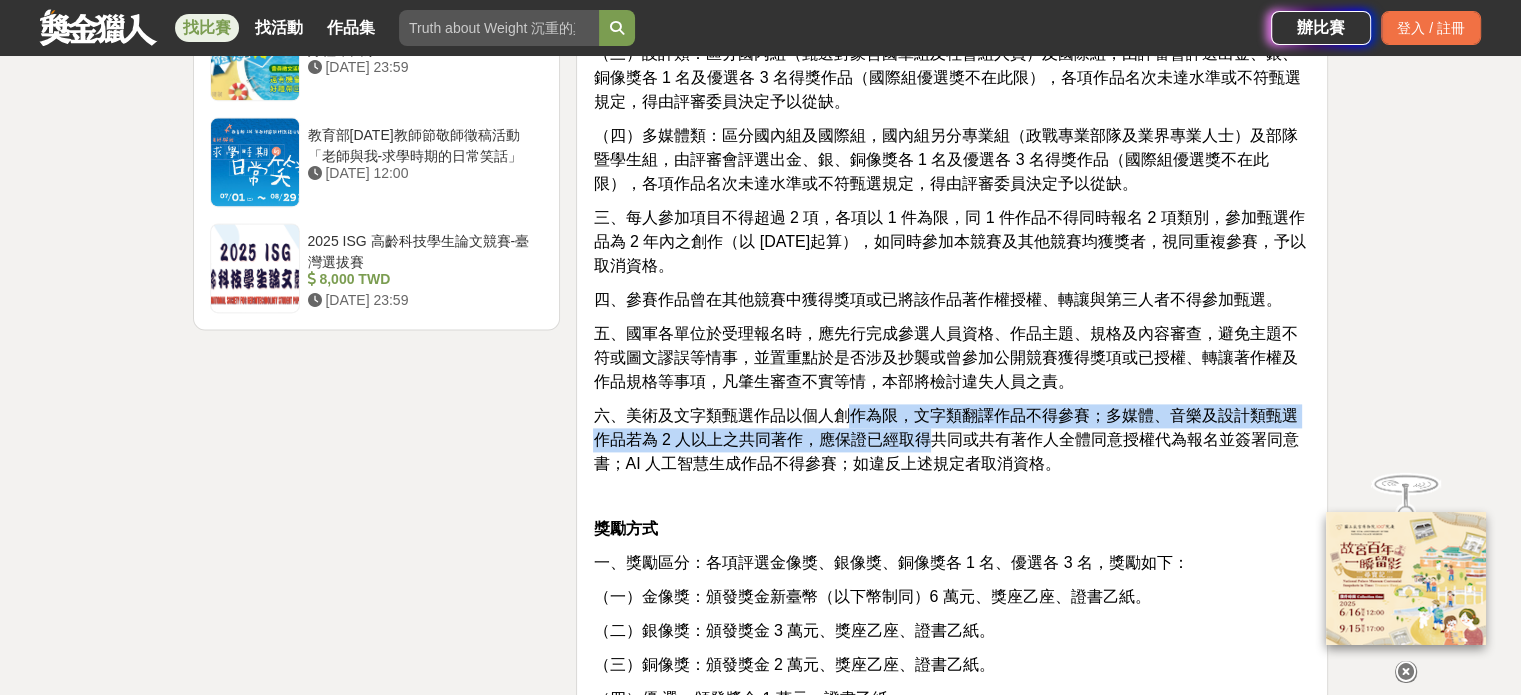 click on "六、美術及文字類甄選作品以個人創作為限，文字類翻譯作品不得參賽；多媒體、音樂及設計類甄選作品若為 2 人以上之共同著作，應保證已經取得共同或共有著作人全體同意授權代為報名並簽署同意書；AI 人工智慧生成作品不得參賽；如違反上述規定者取消資格。" at bounding box center (946, 439) 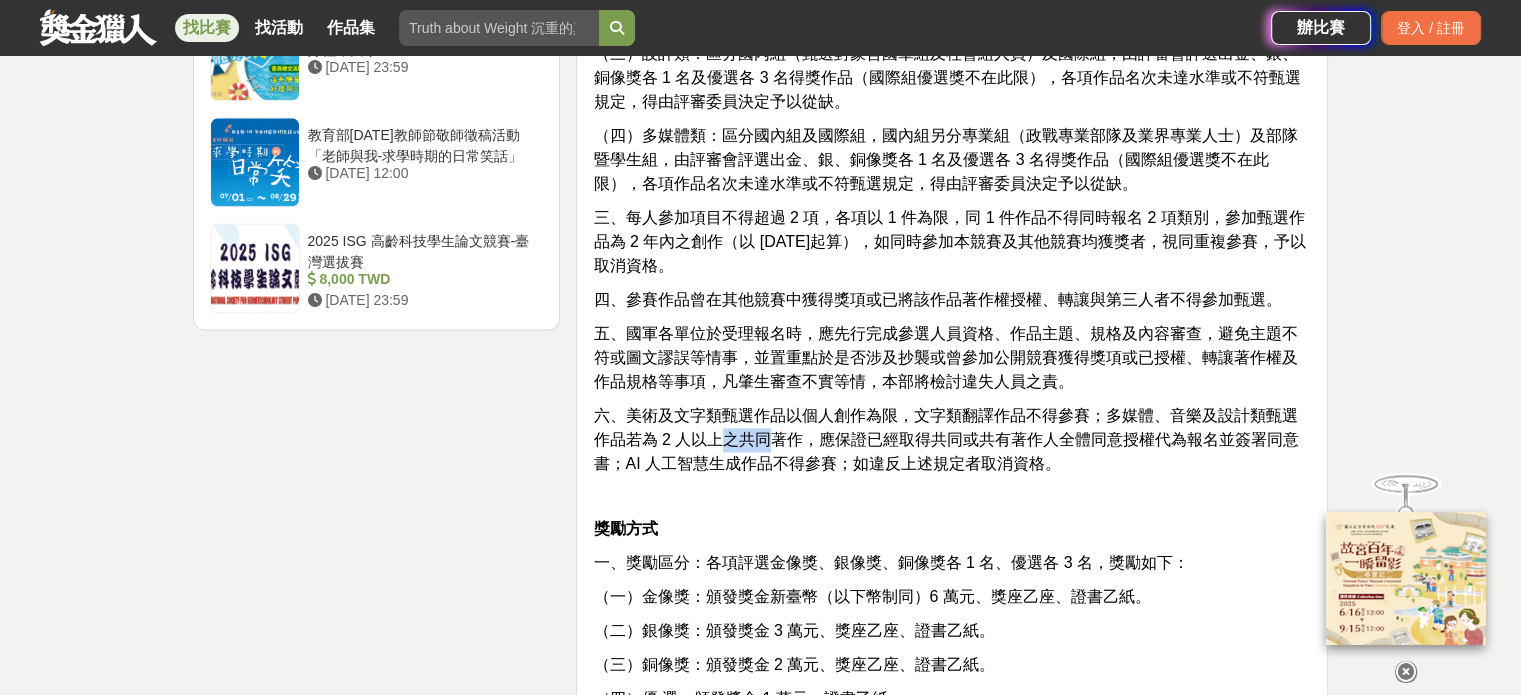 drag, startPoint x: 722, startPoint y: 412, endPoint x: 765, endPoint y: 413, distance: 43.011627 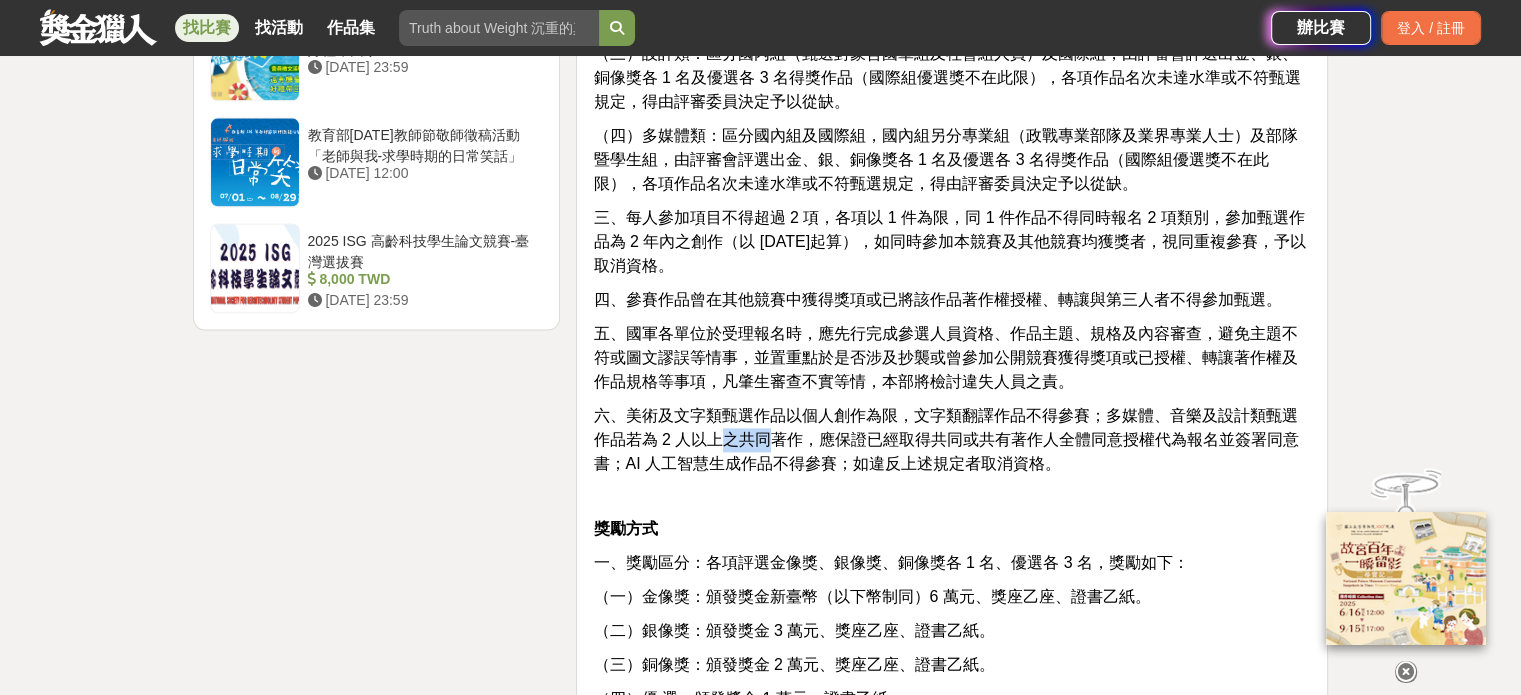 click on "六、美術及文字類甄選作品以個人創作為限，文字類翻譯作品不得參賽；多媒體、音樂及設計類甄選作品若為 2 人以上之共同著作，應保證已經取得共同或共有著作人全體同意授權代為報名並簽署同意書；AI 人工智慧生成作品不得參賽；如違反上述規定者取消資格。" at bounding box center [946, 439] 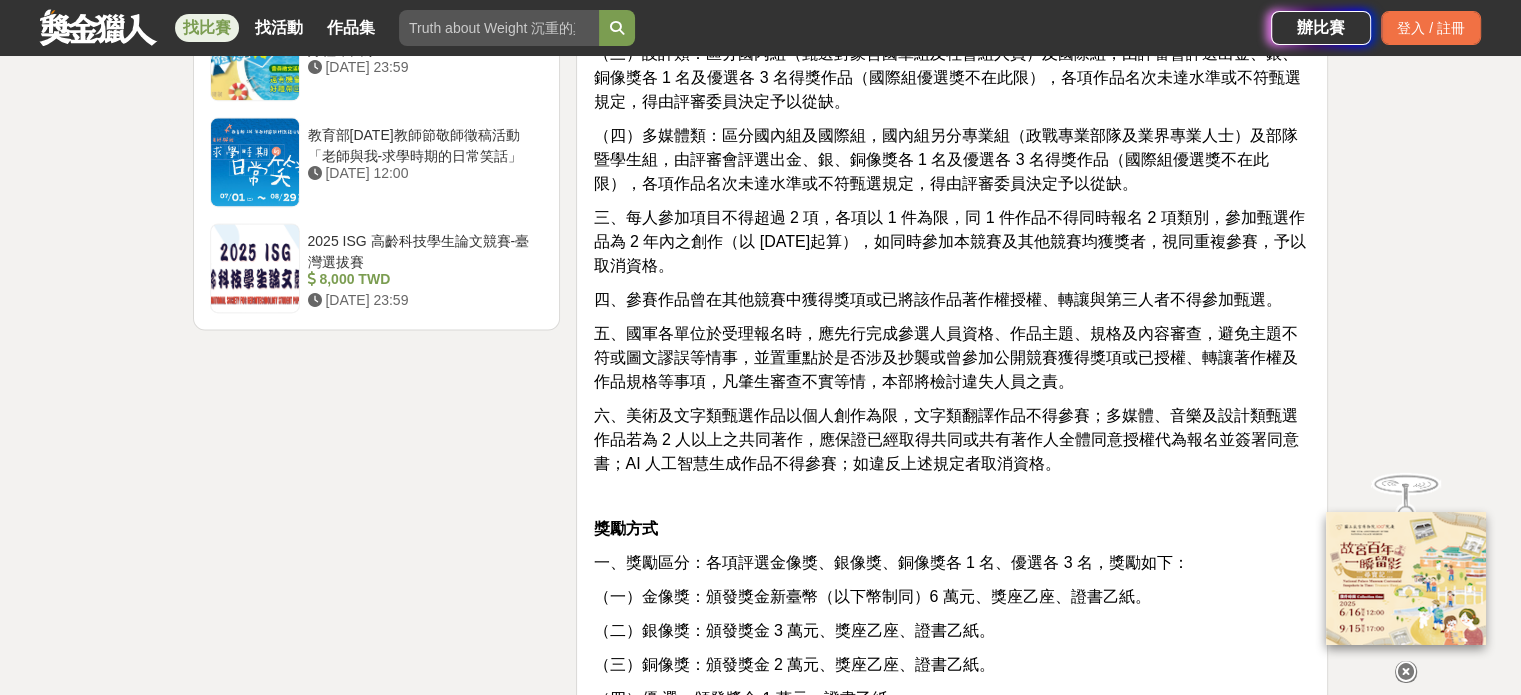 click on "六、美術及文字類甄選作品以個人創作為限，文字類翻譯作品不得參賽；多媒體、音樂及設計類甄選作品若為 2 人以上之共同著作，應保證已經取得共同或共有著作人全體同意授權代為報名並簽署同意書；AI 人工智慧生成作品不得參賽；如違反上述規定者取消資格。" at bounding box center (946, 439) 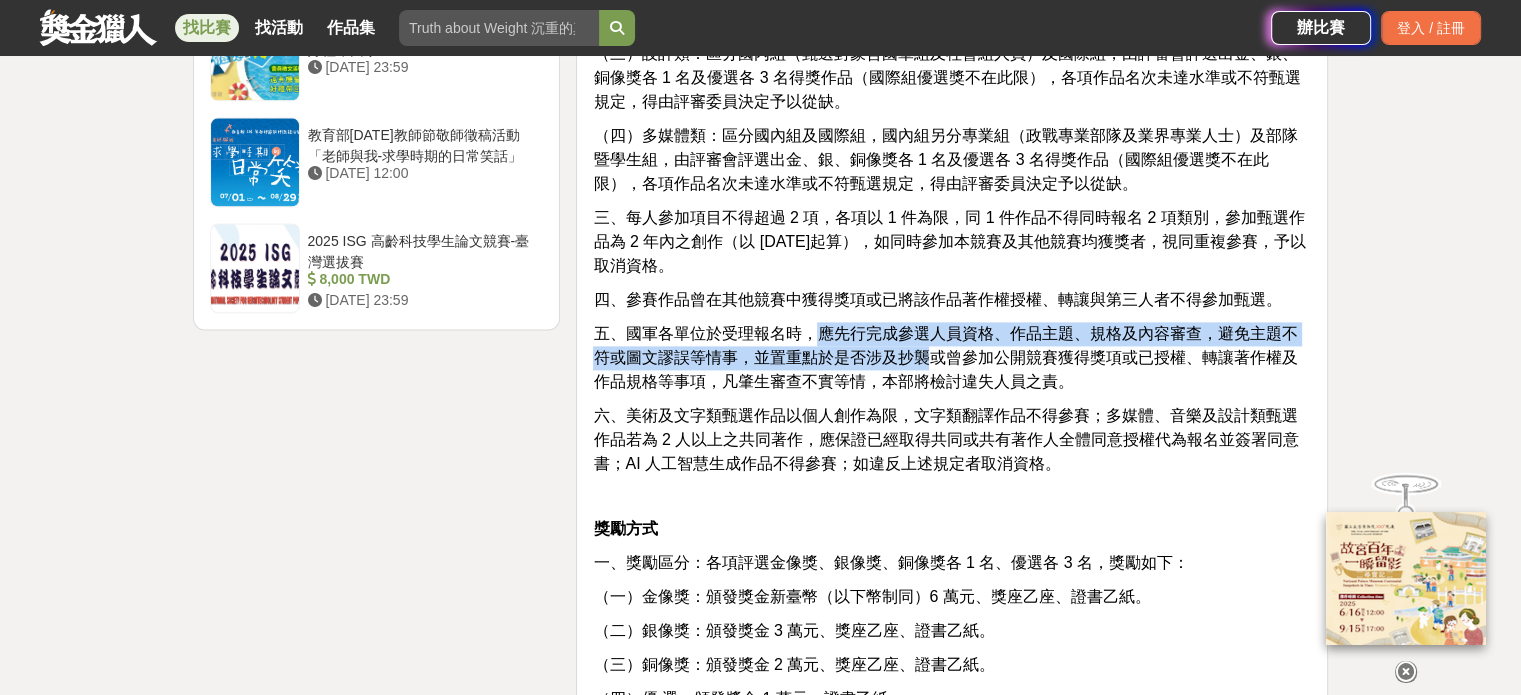 drag, startPoint x: 811, startPoint y: 300, endPoint x: 926, endPoint y: 333, distance: 119.64113 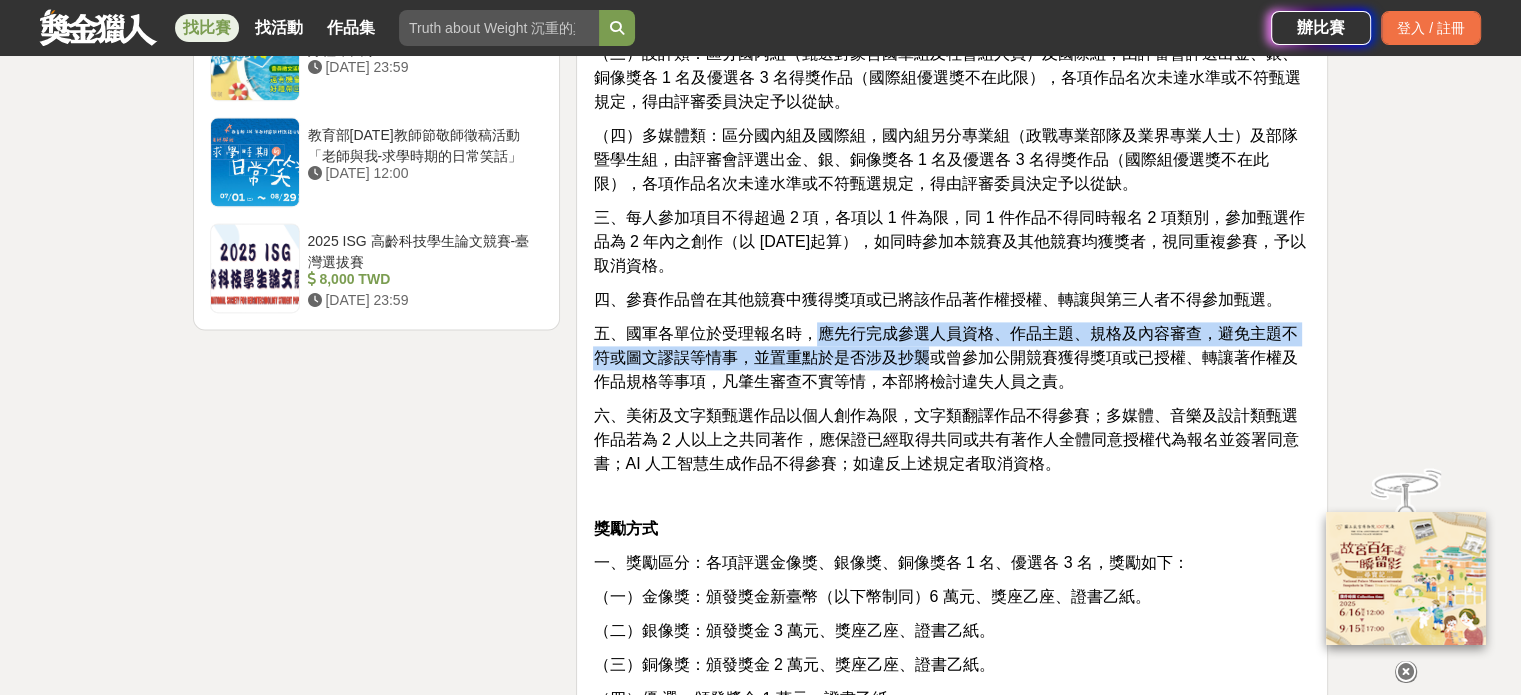 click on "五、國軍各單位於受理報名時，應先行完成參選人員資格、作品主題、規格及內容審查，避免主題不符或圖文謬誤等情事，並置重點於是否涉及抄襲或曾參加公開競賽獲得獎項或已授權、轉讓著作權及作品規格等事項，凡肇生審查不實等情，本部將檢討違失人員之責。" at bounding box center [945, 357] 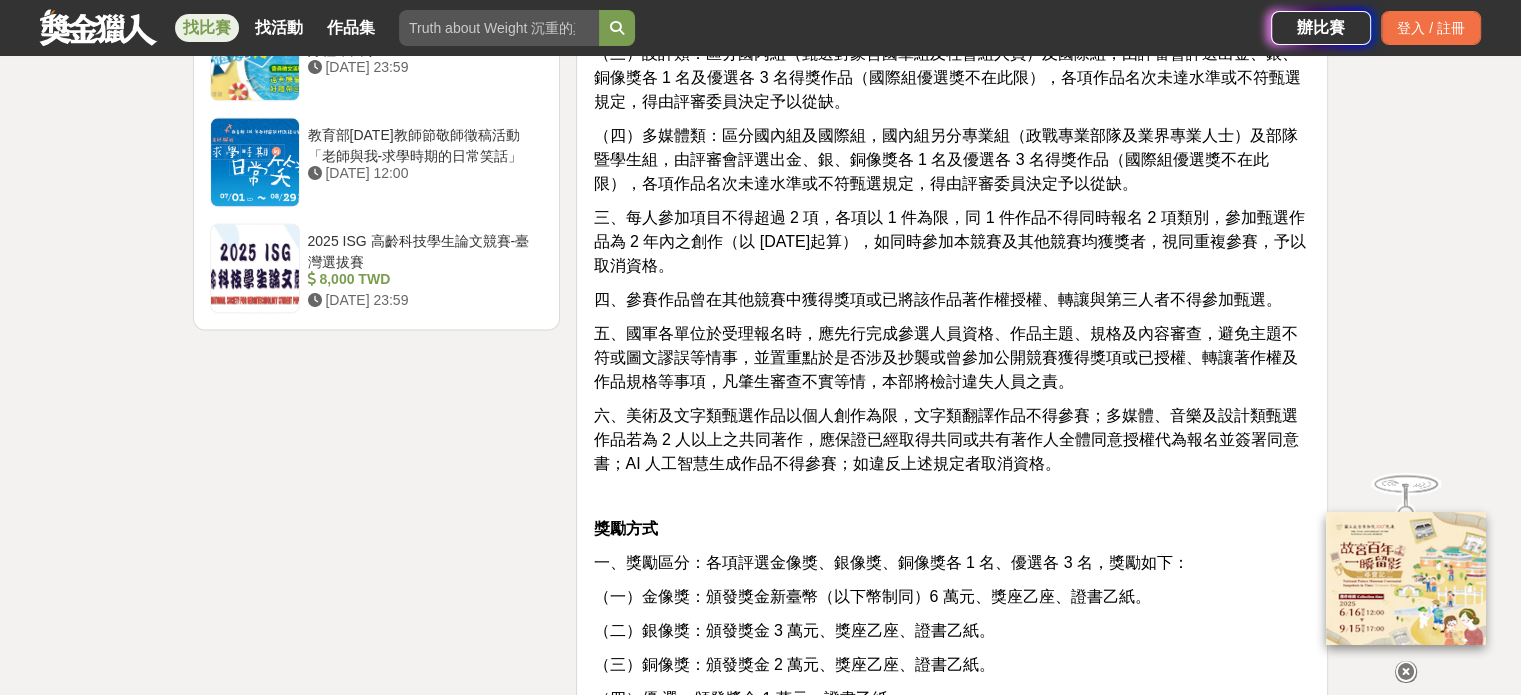 click on "五、國軍各單位於受理報名時，應先行完成參選人員資格、作品主題、規格及內容審查，避免主題不符或圖文謬誤等情事，並置重點於是否涉及抄襲或曾參加公開競賽獲得獎項或已授權、轉讓著作權及作品規格等事項，凡肇生審查不實等情，本部將檢討違失人員之責。" at bounding box center [952, 358] 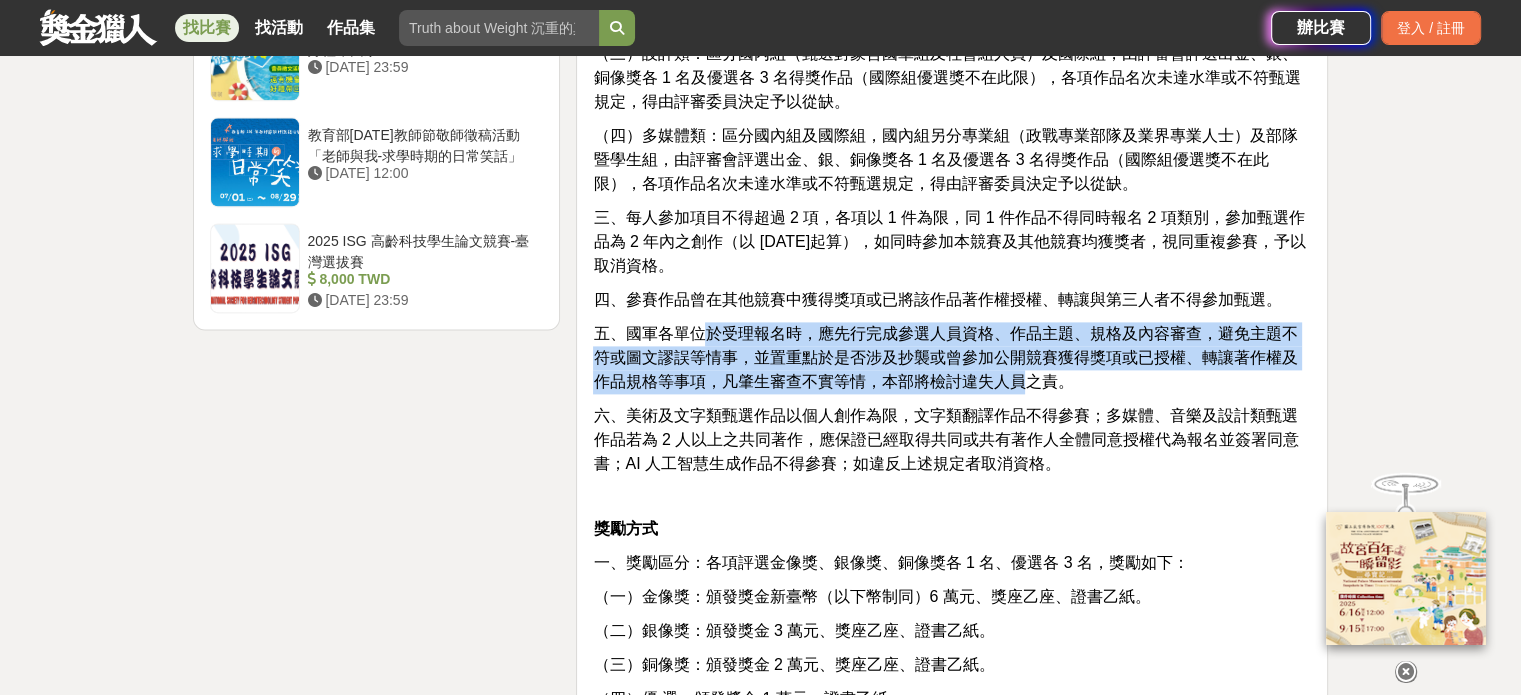 drag, startPoint x: 709, startPoint y: 304, endPoint x: 1036, endPoint y: 352, distance: 330.50415 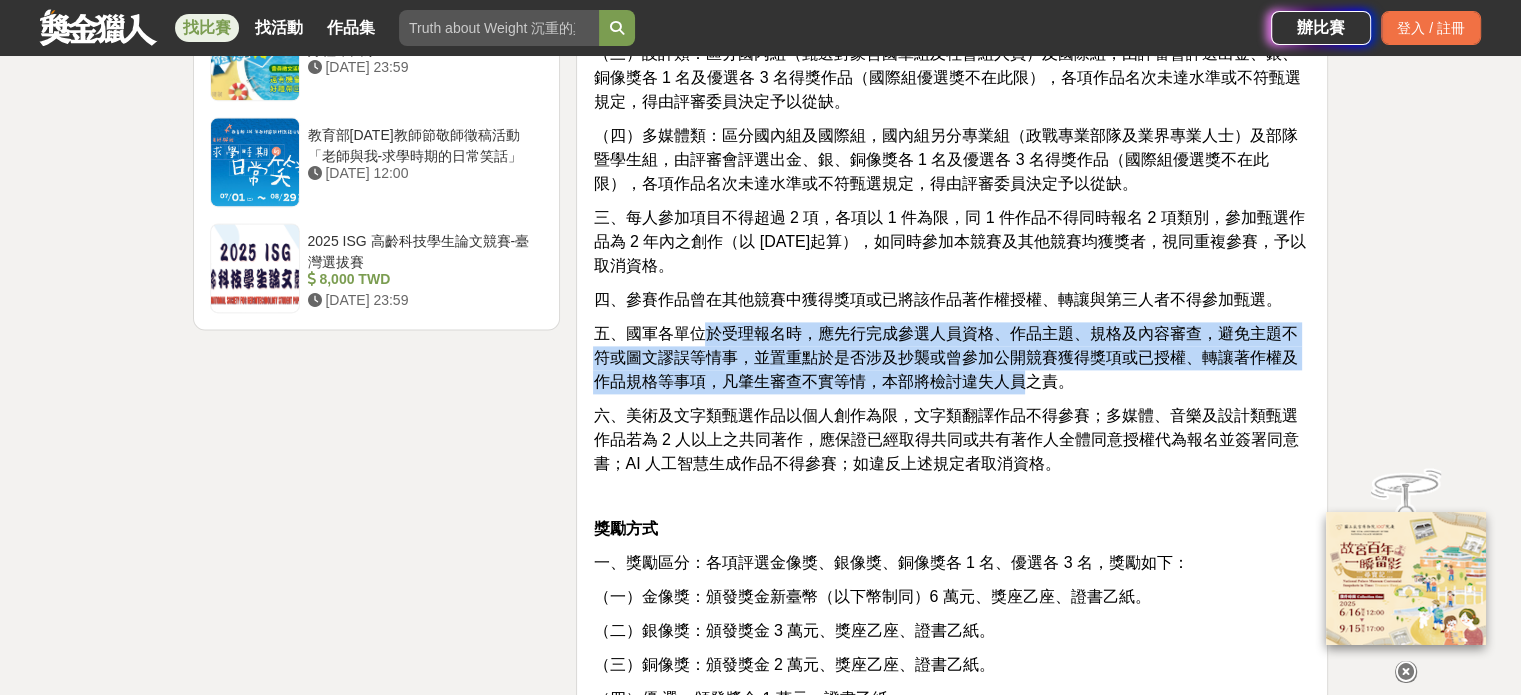 click on "五、國軍各單位於受理報名時，應先行完成參選人員資格、作品主題、規格及內容審查，避免主題不符或圖文謬誤等情事，並置重點於是否涉及抄襲或曾參加公開競賽獲得獎項或已授權、轉讓著作權及作品規格等事項，凡肇生審查不實等情，本部將檢討違失人員之責。" at bounding box center (945, 357) 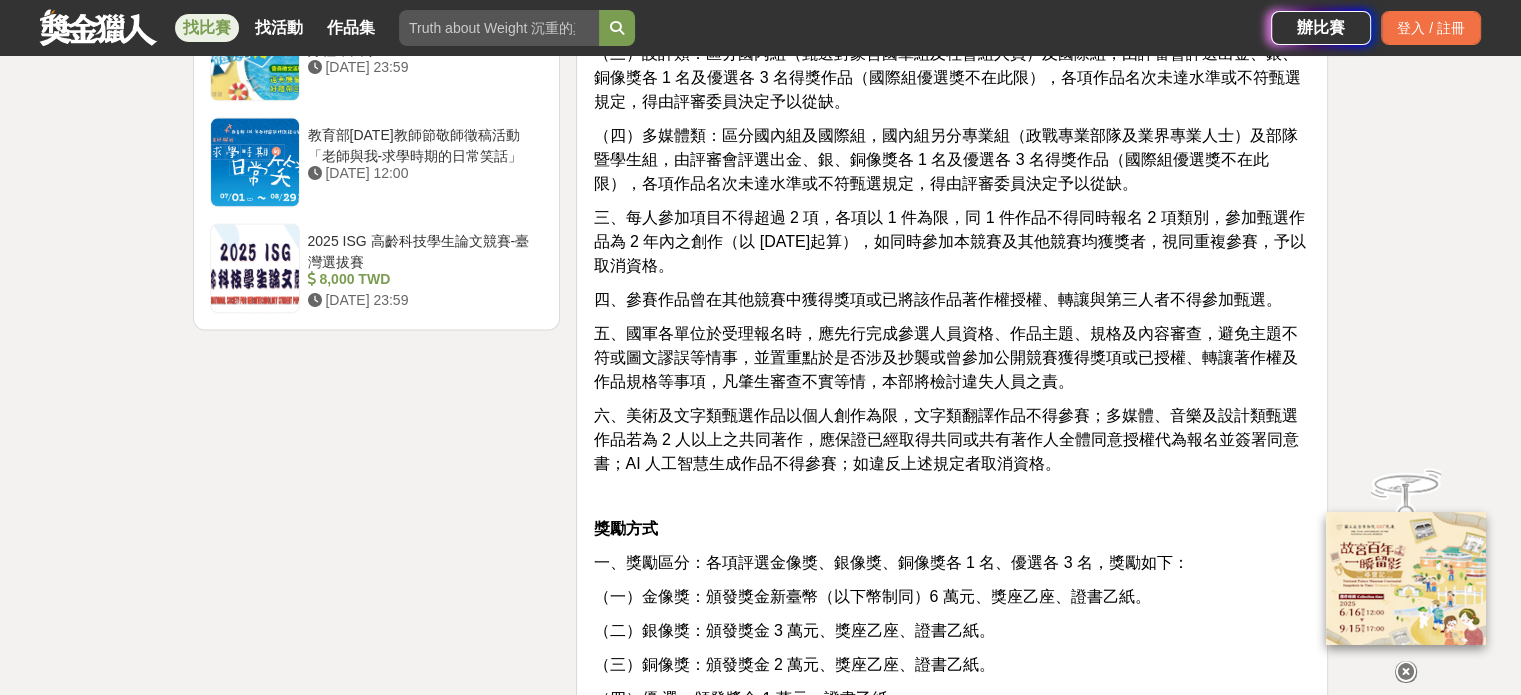 click on "五、國軍各單位於受理報名時，應先行完成參選人員資格、作品主題、規格及內容審查，避免主題不符或圖文謬誤等情事，並置重點於是否涉及抄襲或曾參加公開競賽獲得獎項或已授權、轉讓著作權及作品規格等事項，凡肇生審查不實等情，本部將檢討違失人員之責。" at bounding box center [945, 357] 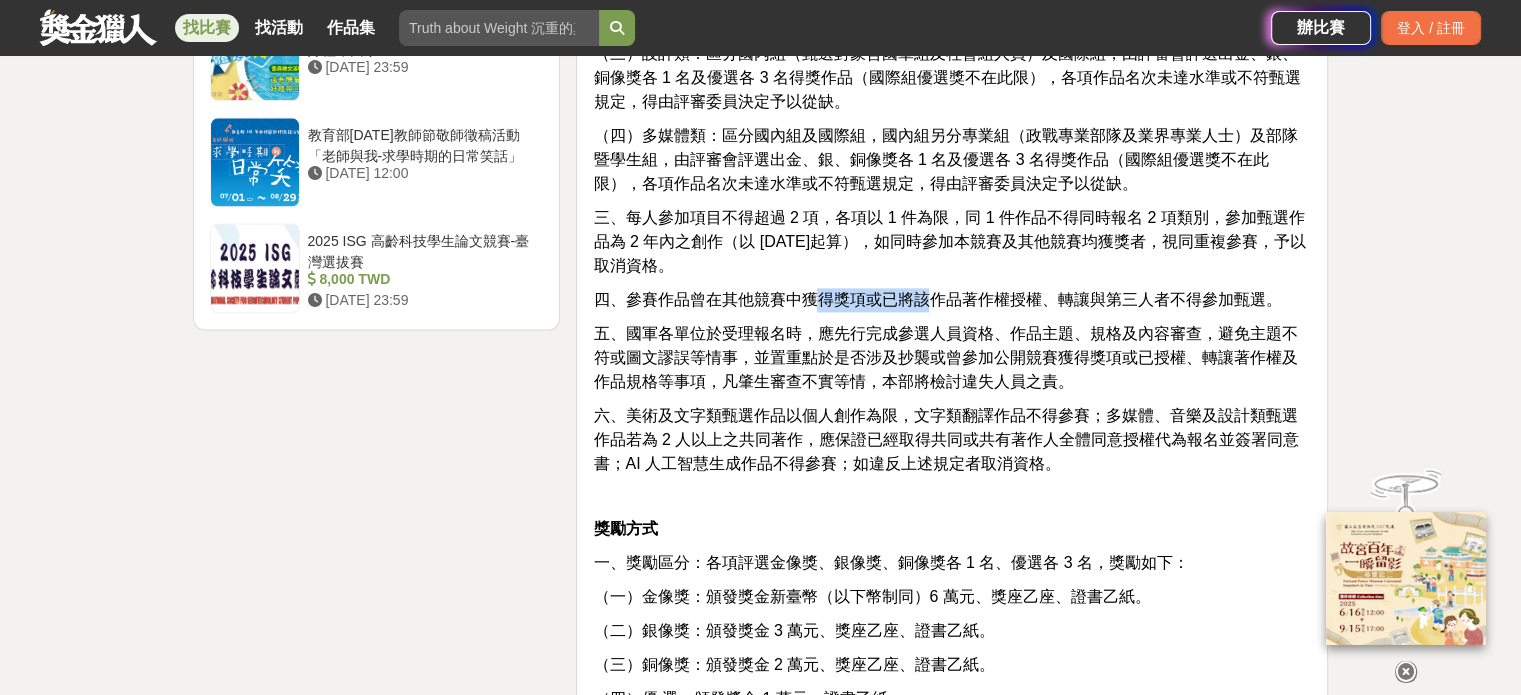 drag, startPoint x: 824, startPoint y: 278, endPoint x: 960, endPoint y: 299, distance: 137.61177 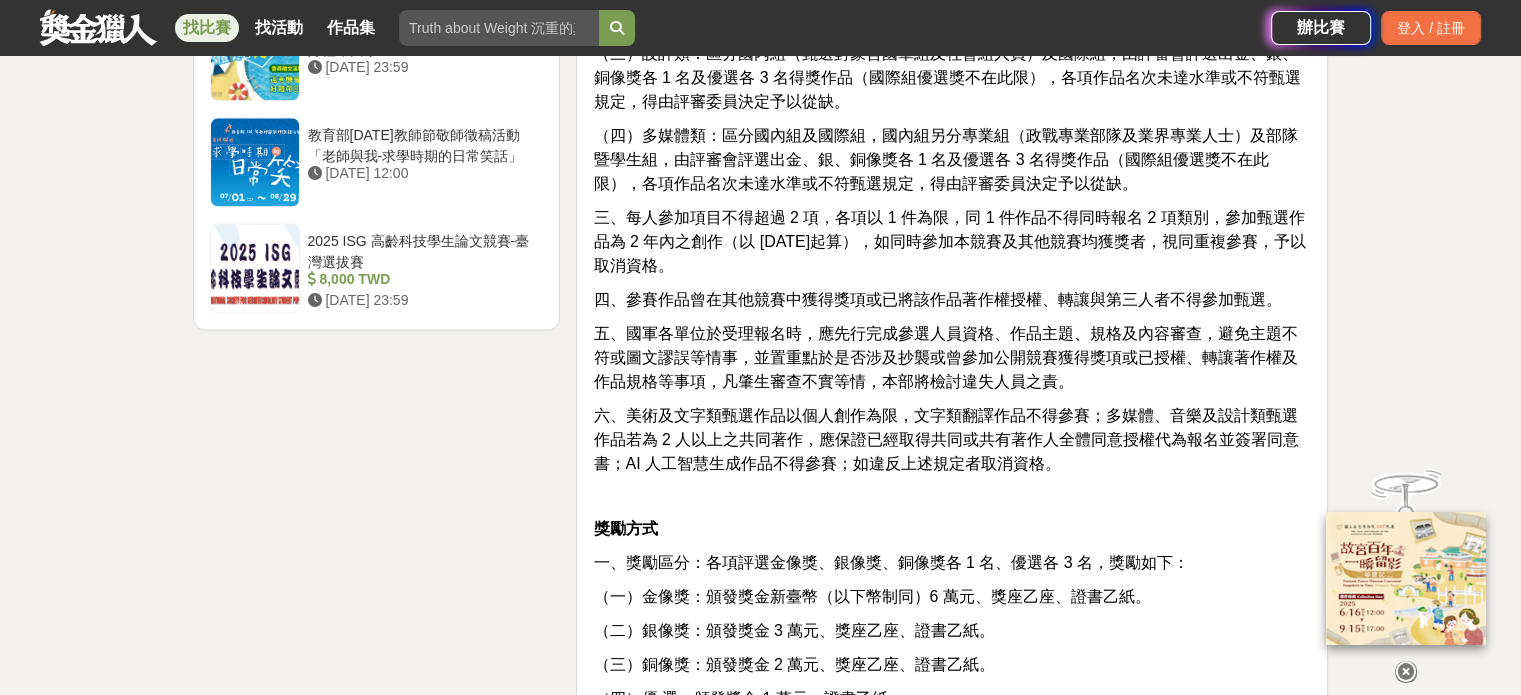 click on "五、國軍各單位於受理報名時，應先行完成參選人員資格、作品主題、規格及內容審查，避免主題不符或圖文謬誤等情事，並置重點於是否涉及抄襲或曾參加公開競賽獲得獎項或已授權、轉讓著作權及作品規格等事項，凡肇生審查不實等情，本部將檢討違失人員之責。" at bounding box center (945, 357) 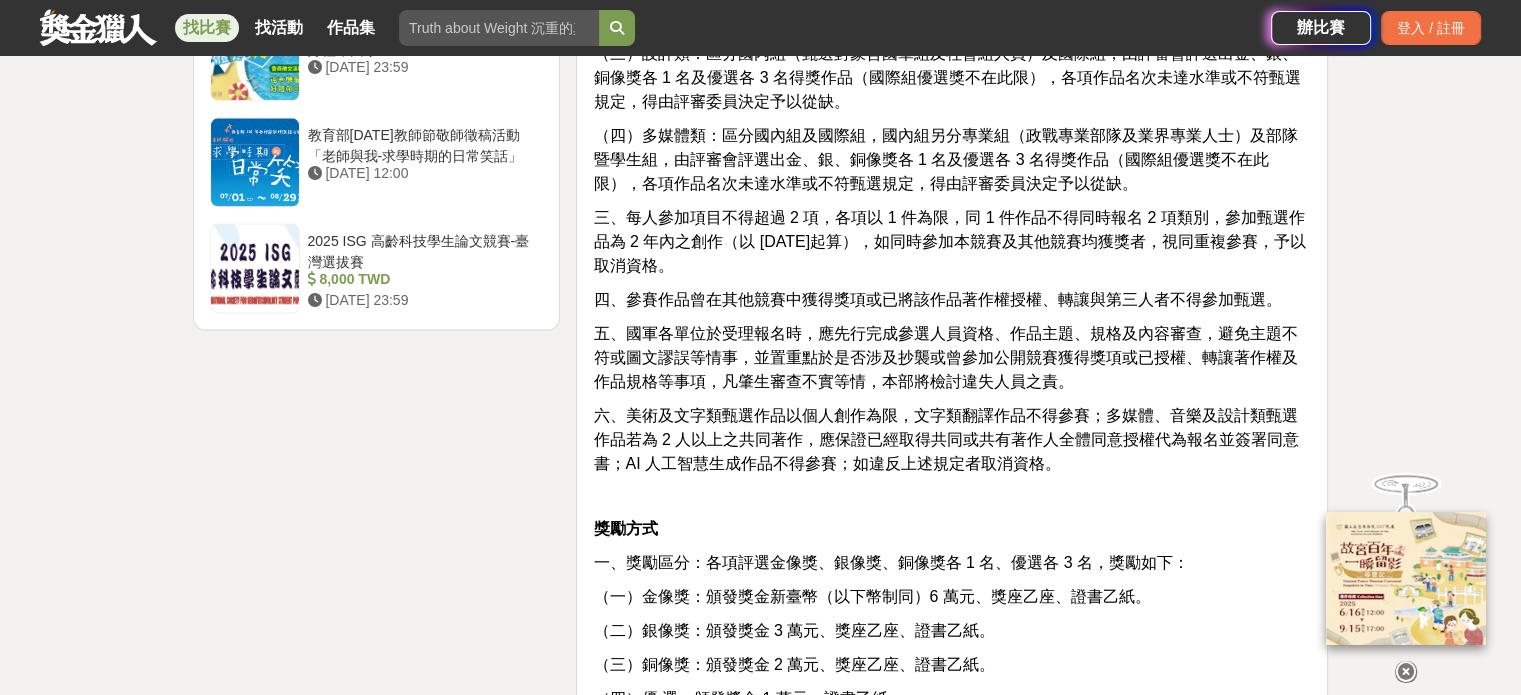 scroll, scrollTop: 2600, scrollLeft: 0, axis: vertical 